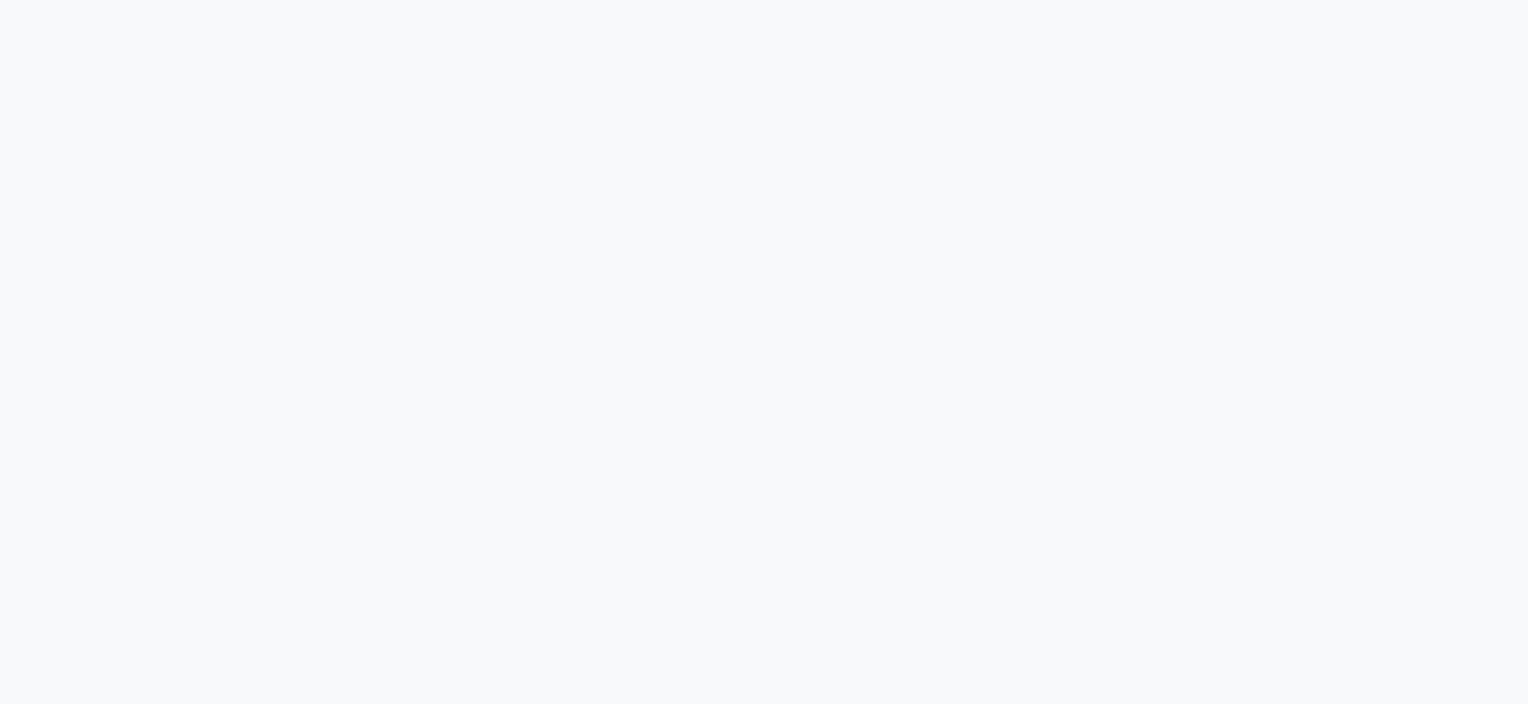 scroll, scrollTop: 0, scrollLeft: 0, axis: both 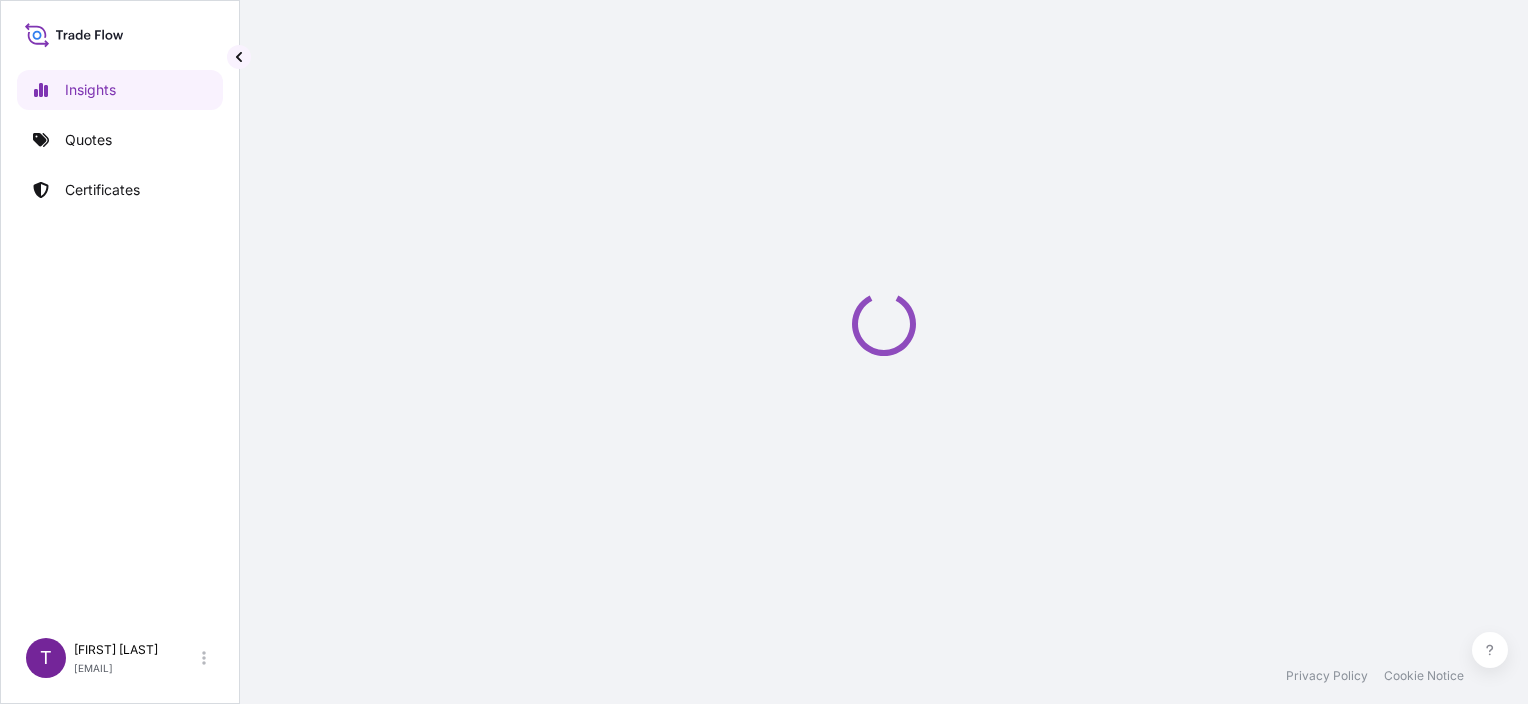 select on "2025" 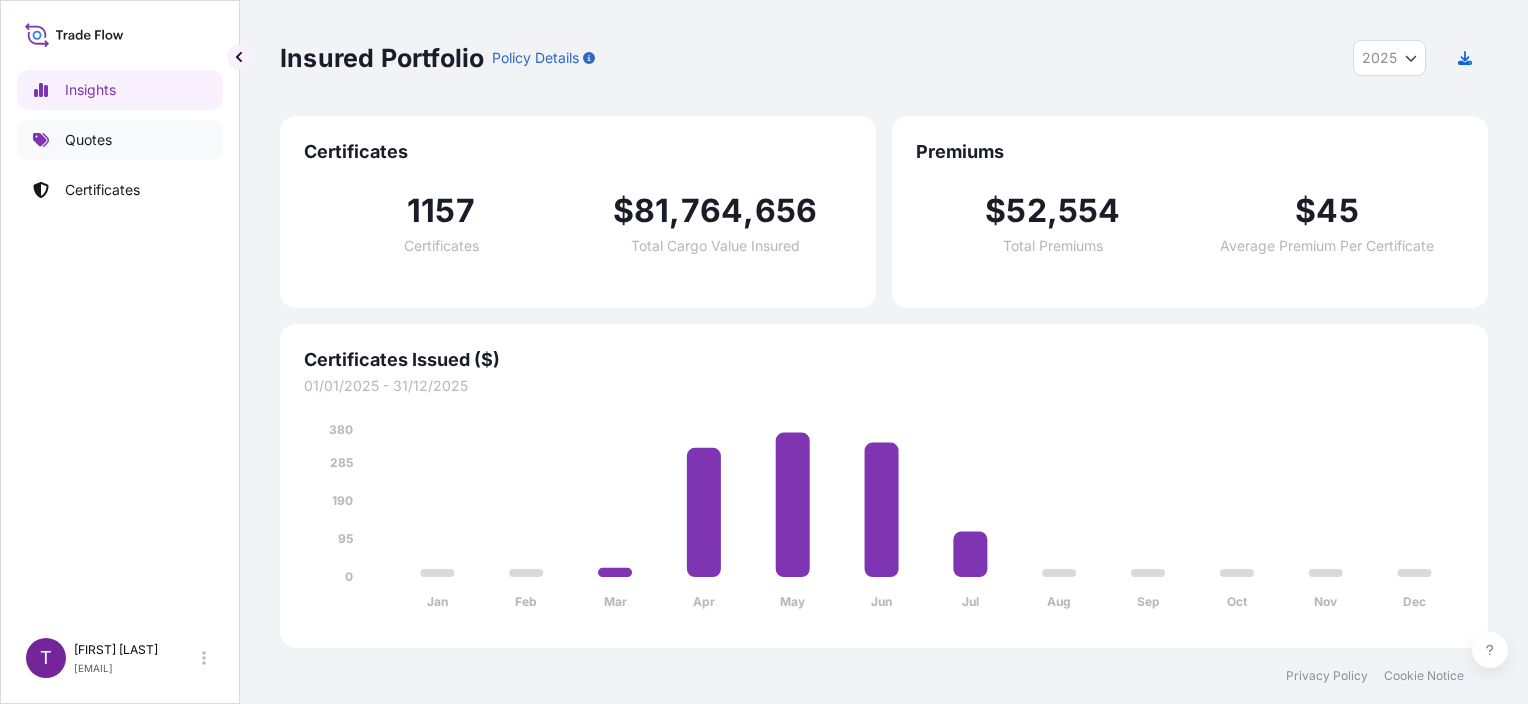 click on "Quotes" at bounding box center (88, 140) 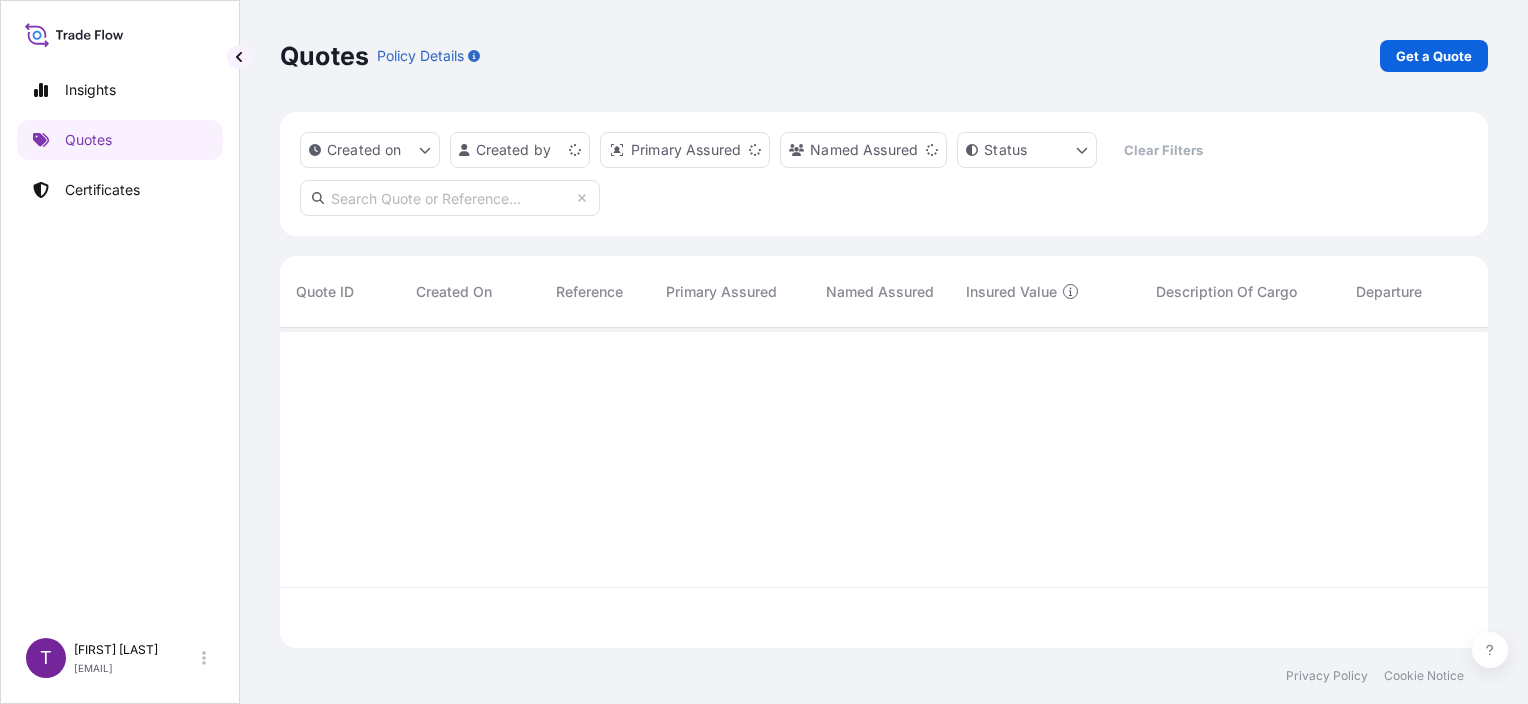 scroll, scrollTop: 16, scrollLeft: 16, axis: both 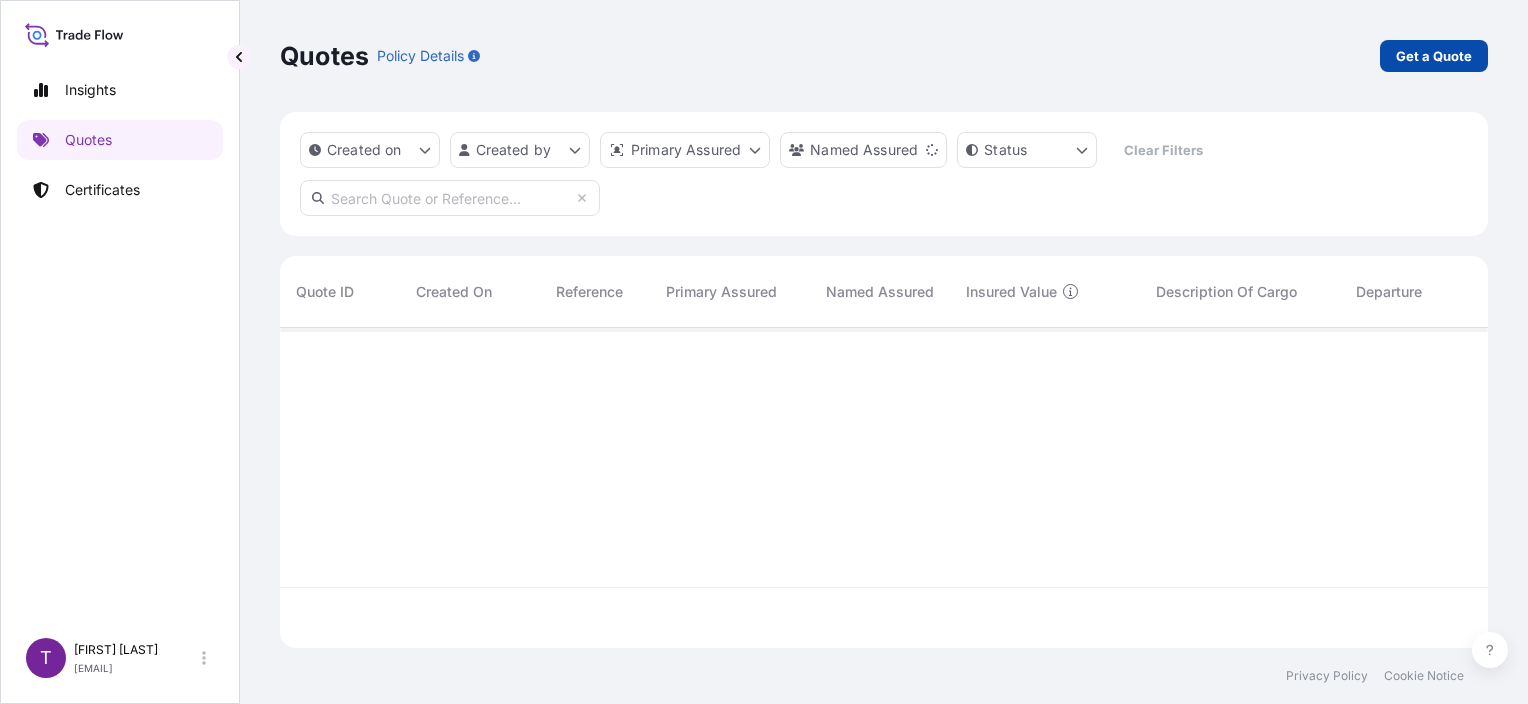 click on "Get a Quote" at bounding box center (1434, 56) 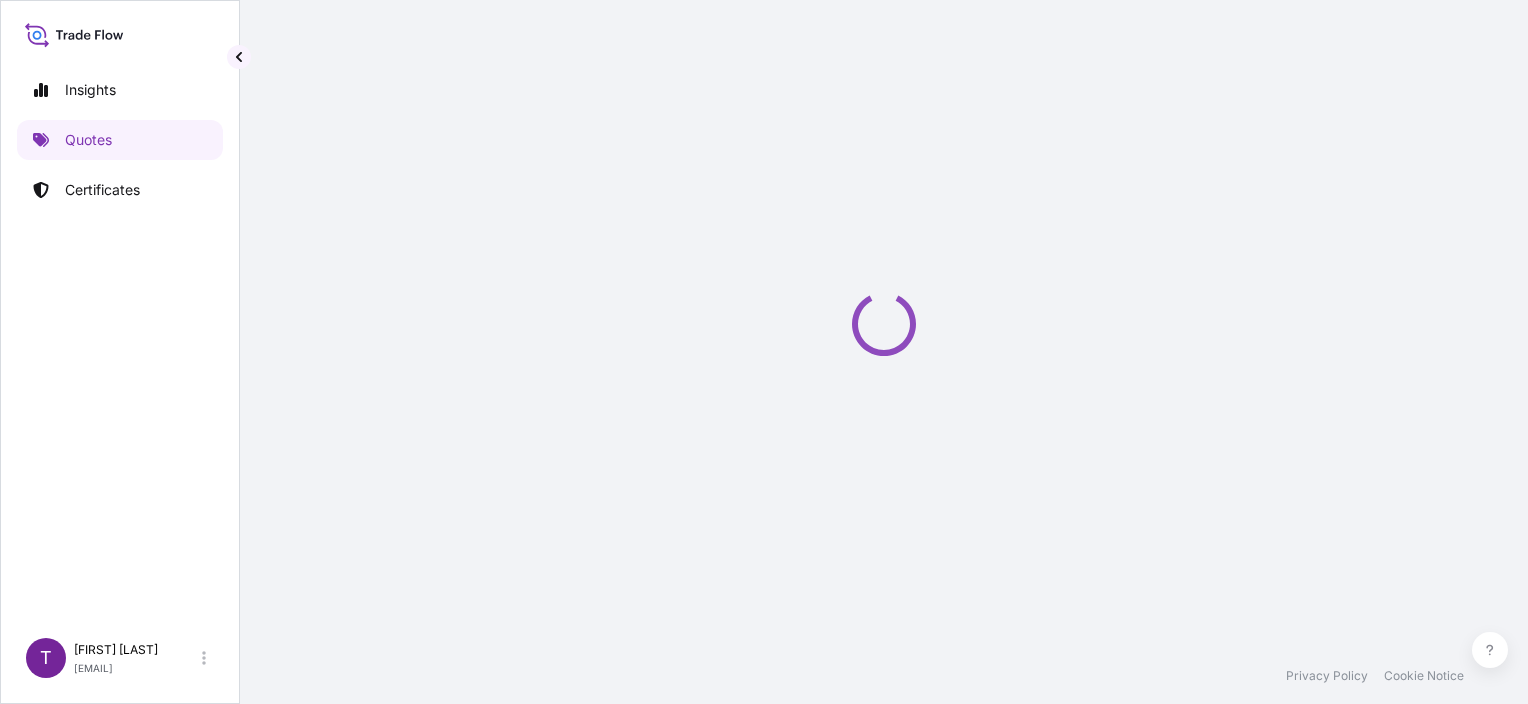 scroll, scrollTop: 32, scrollLeft: 0, axis: vertical 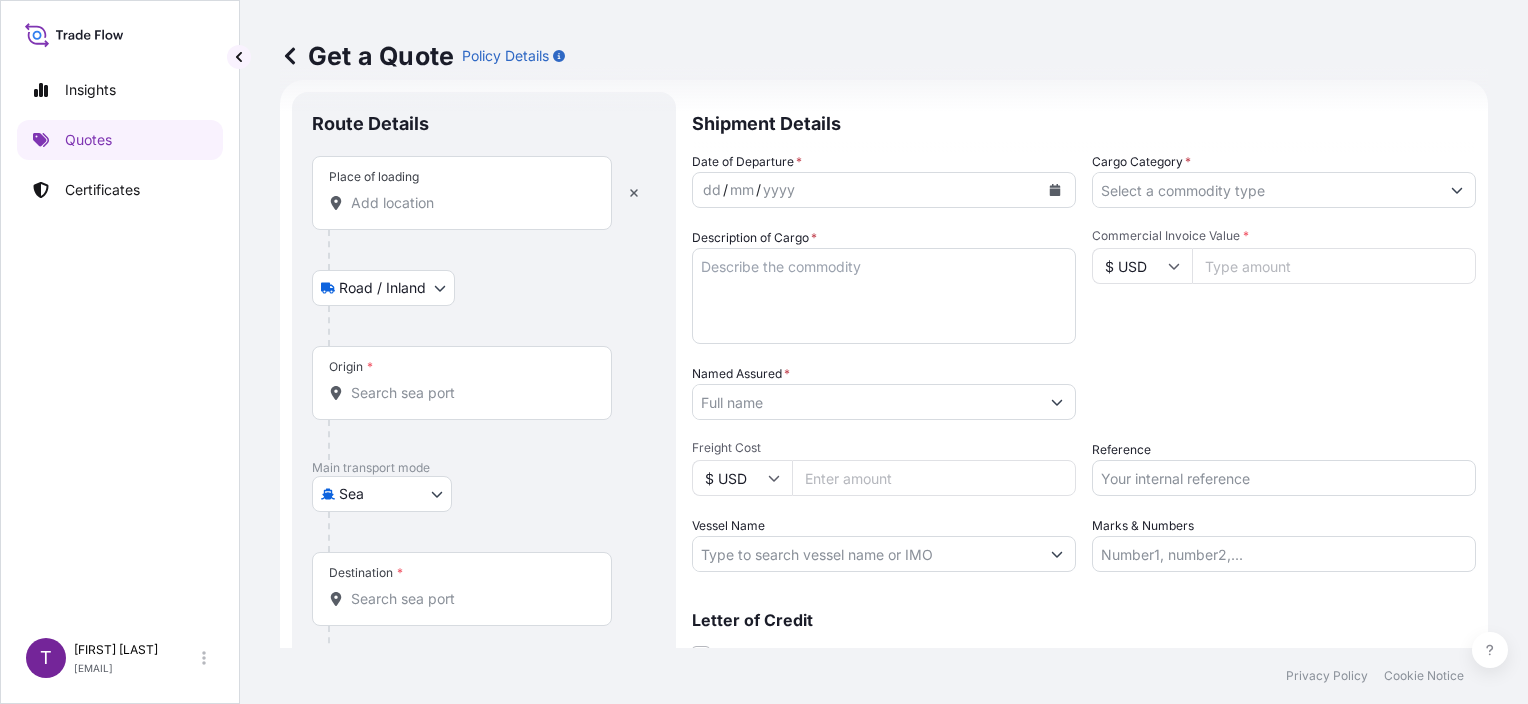 click on "Place of loading" at bounding box center (462, 193) 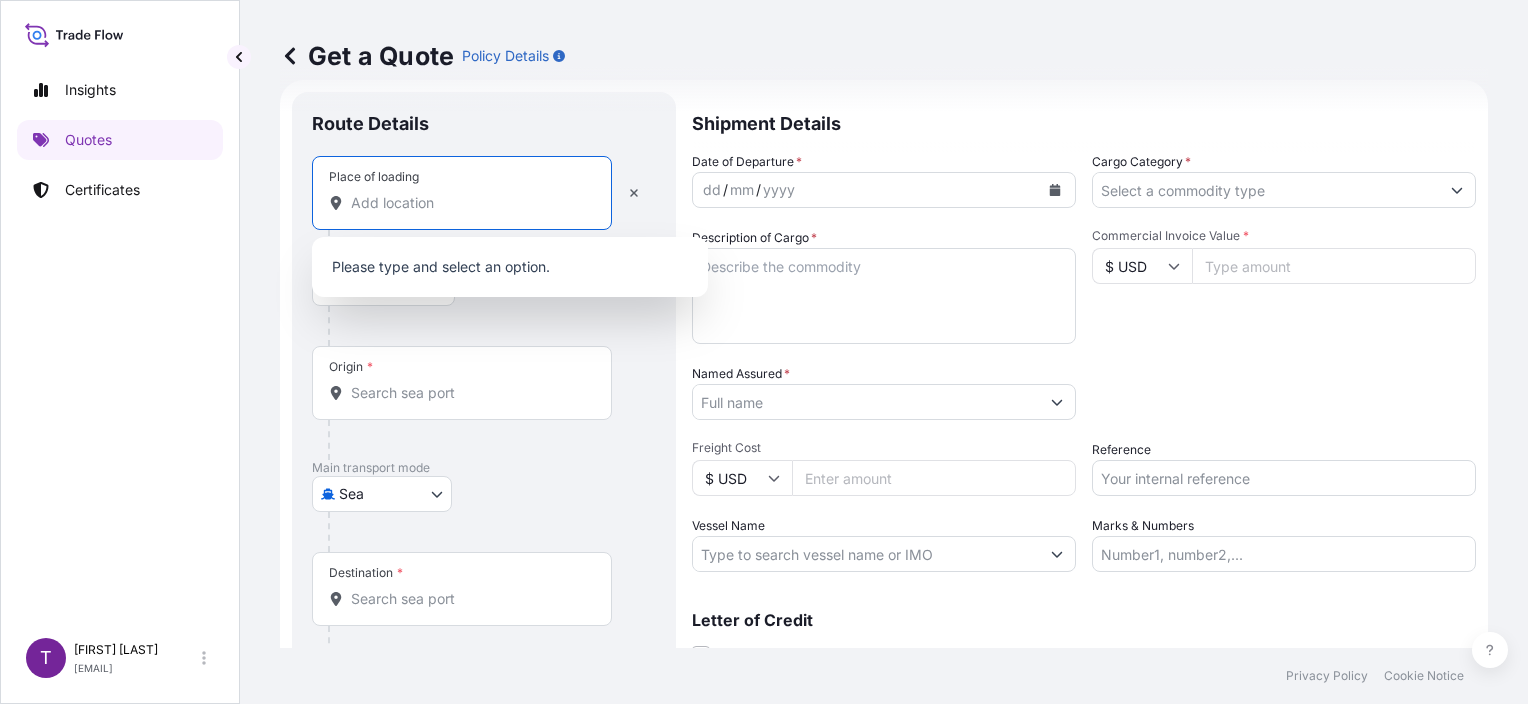 paste on "[CITY]" 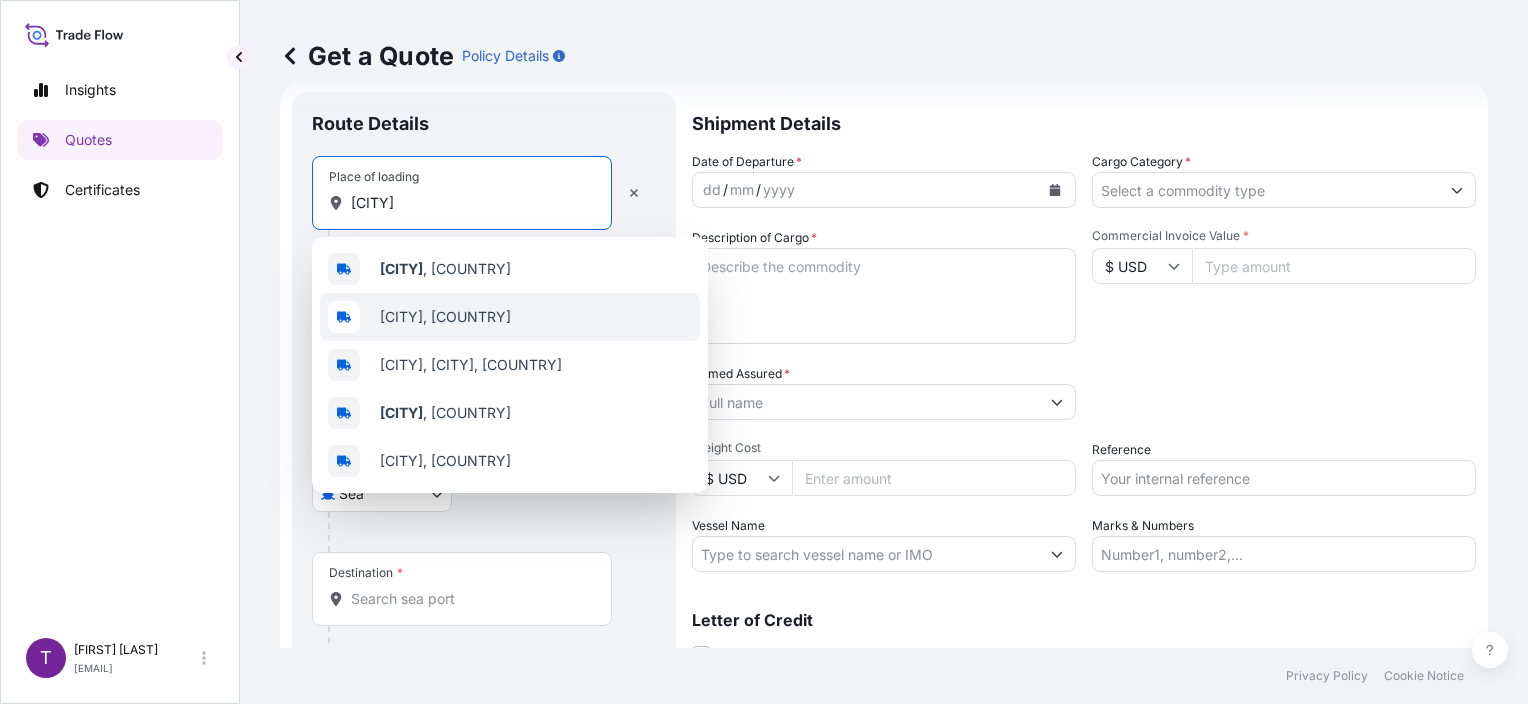 click on "[CITY], [COUNTRY]" at bounding box center (445, 317) 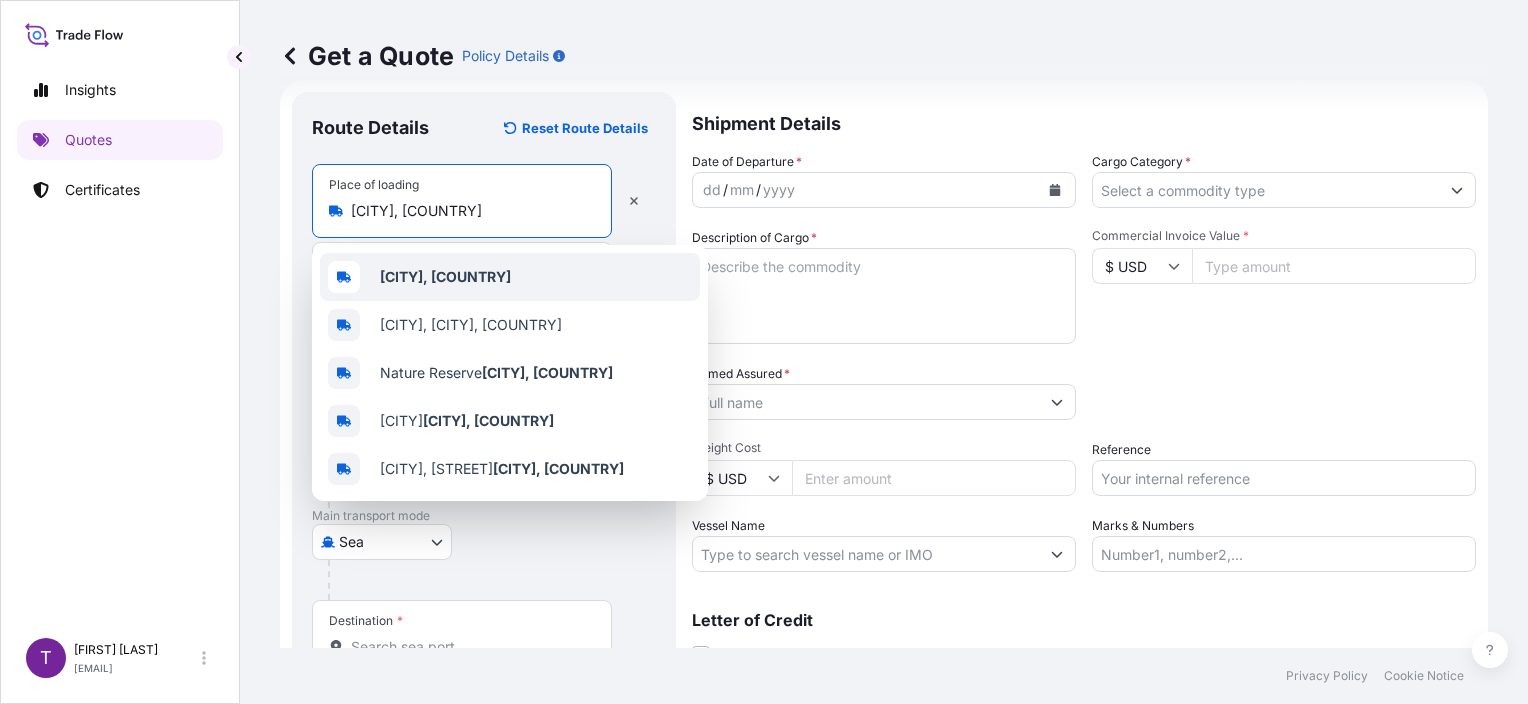 click on "[CITY], [COUNTRY]" at bounding box center (469, 211) 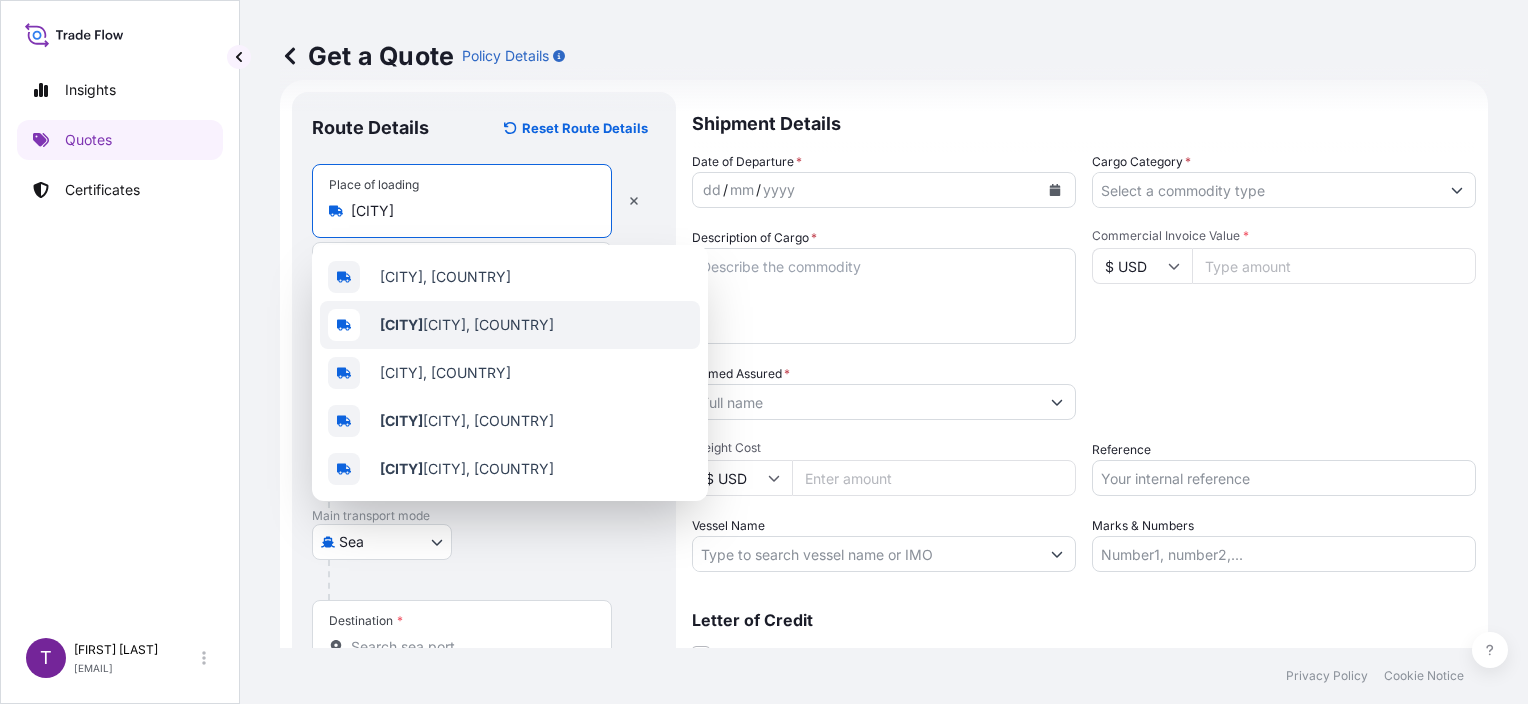 click on "[CITY] [COUNTRY]" at bounding box center (467, 325) 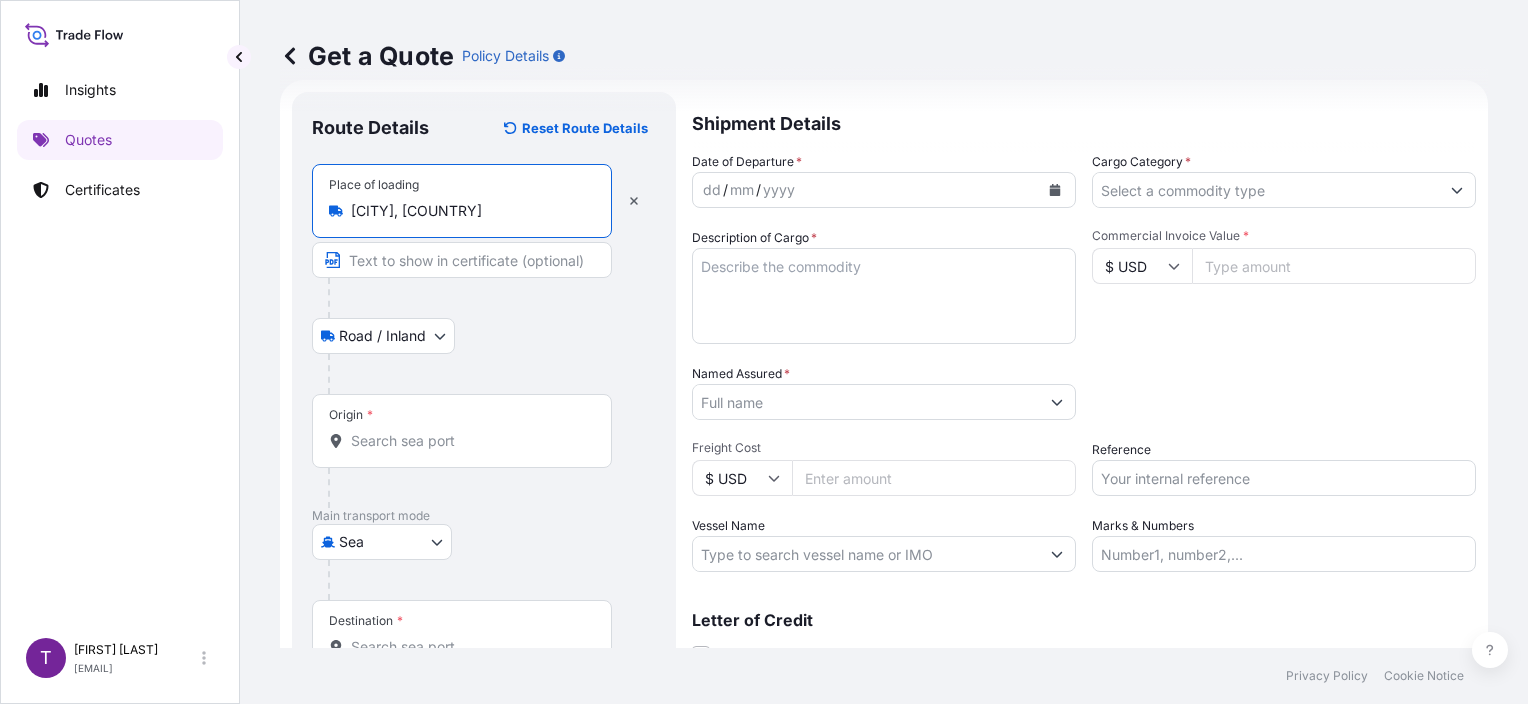 type on "[CITY], [COUNTRY]" 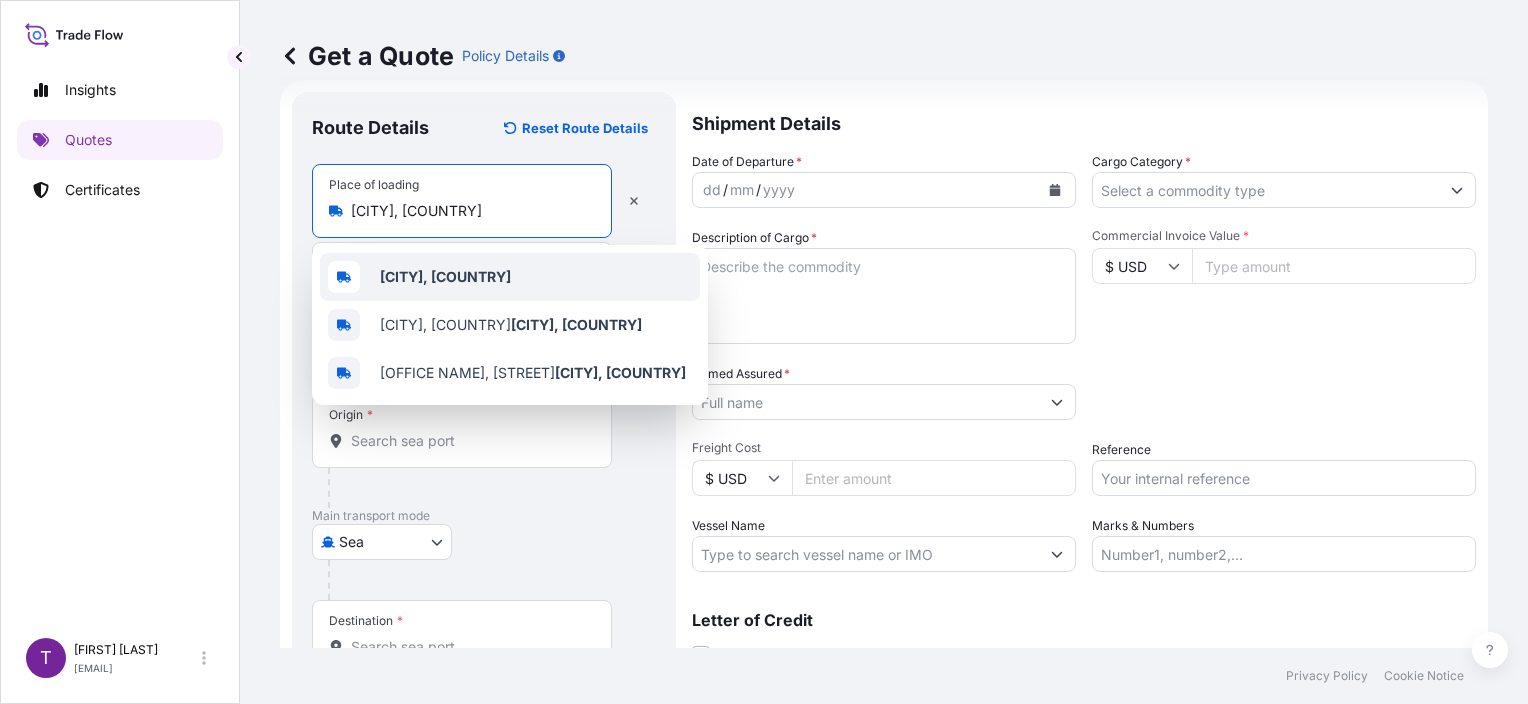 click on "[CITY], [COUNTRY]" at bounding box center [445, 277] 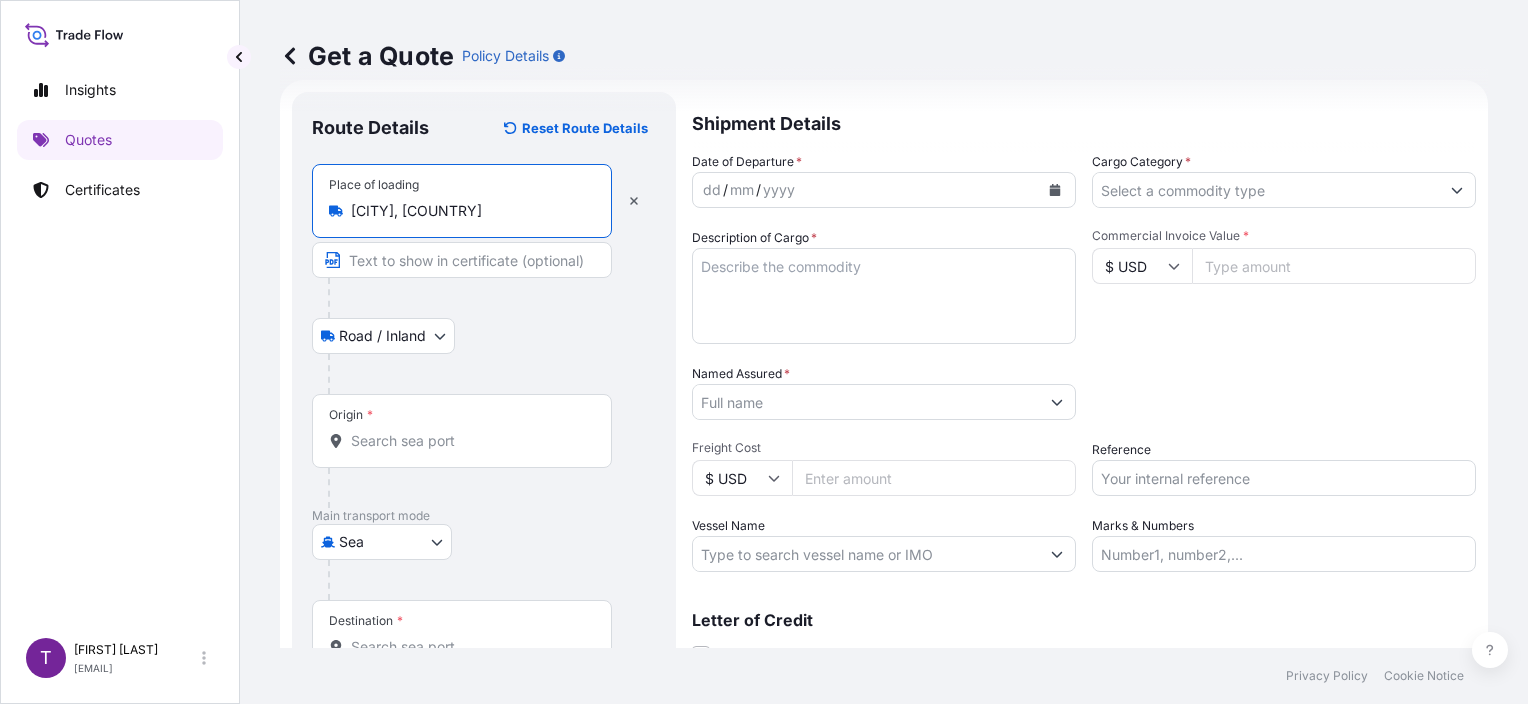click on "Origin *" at bounding box center [469, 441] 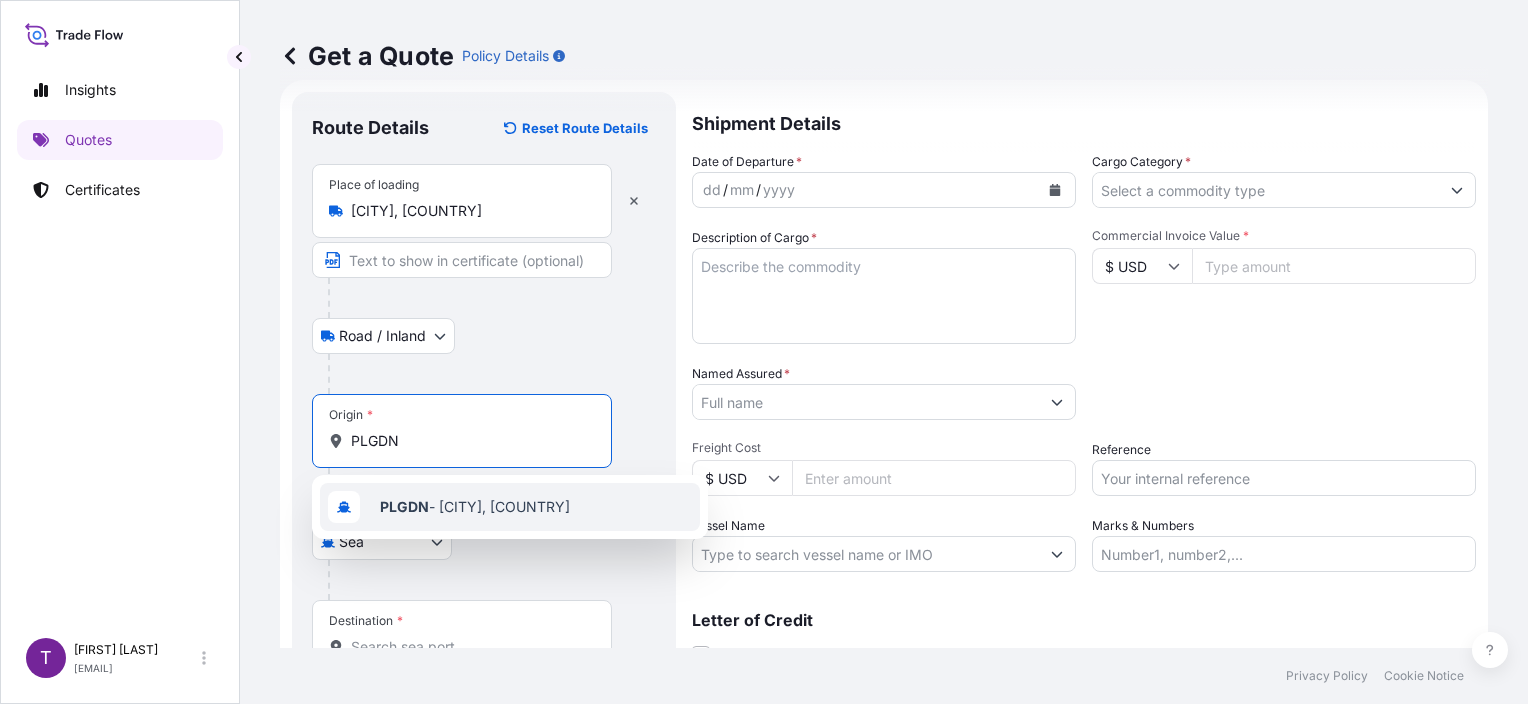 click on "PLGDN" at bounding box center (404, 506) 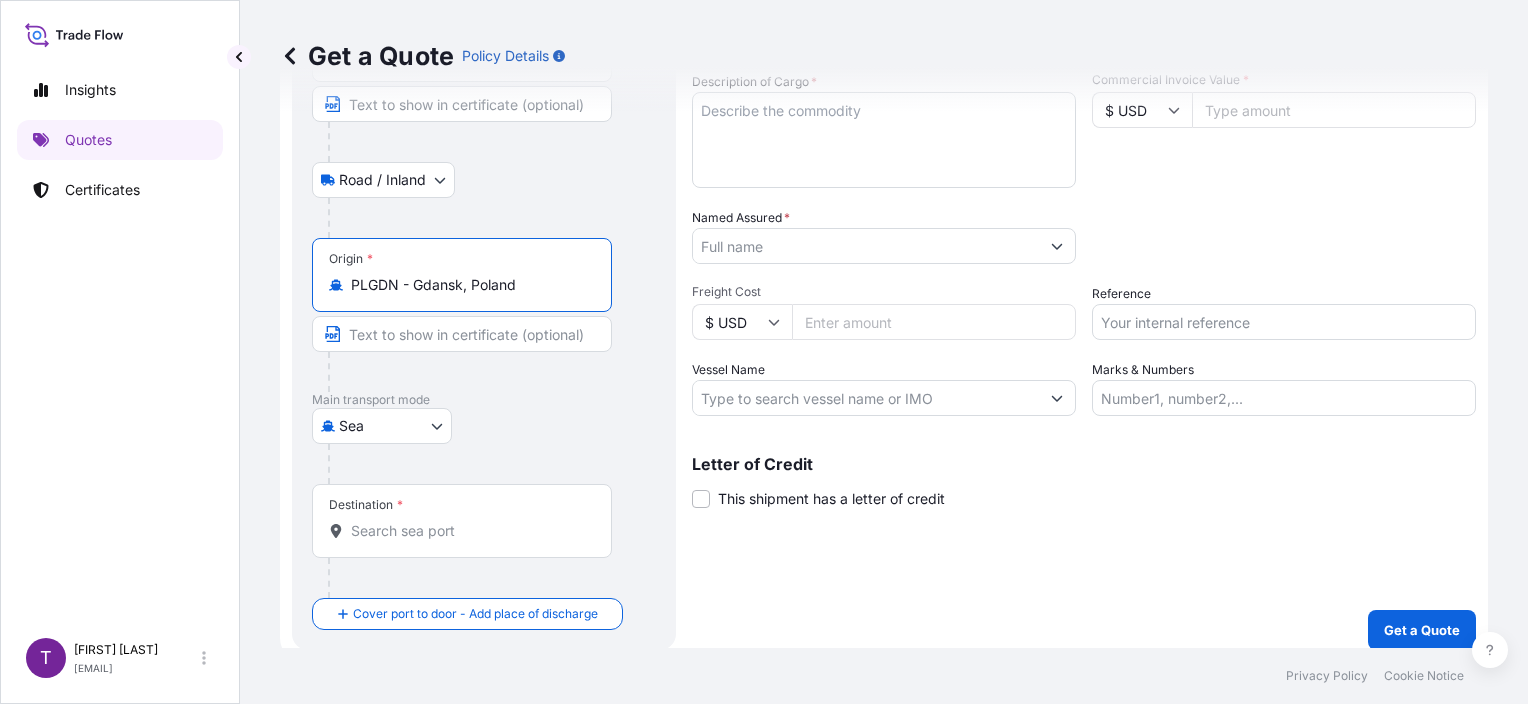scroll, scrollTop: 200, scrollLeft: 0, axis: vertical 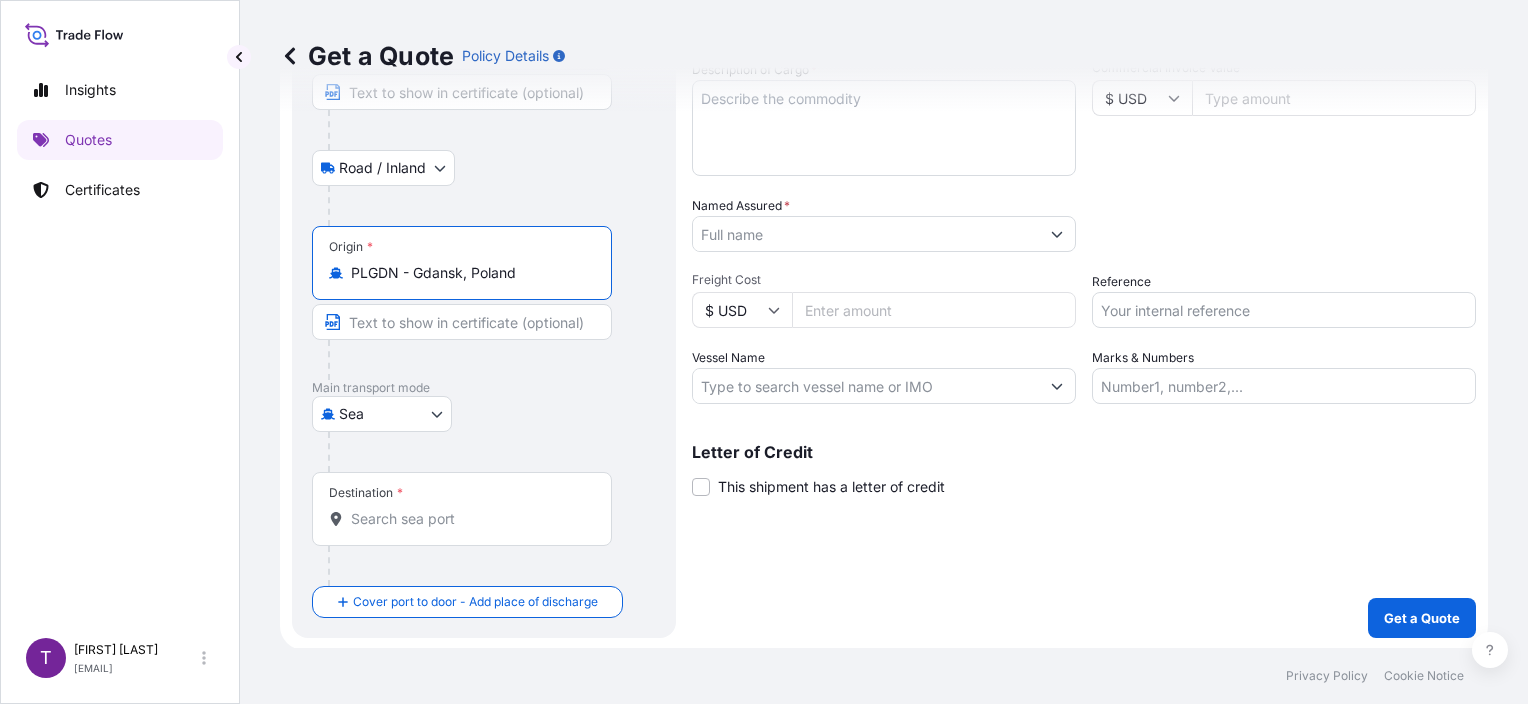 type on "PLGDN - Gdansk, Poland" 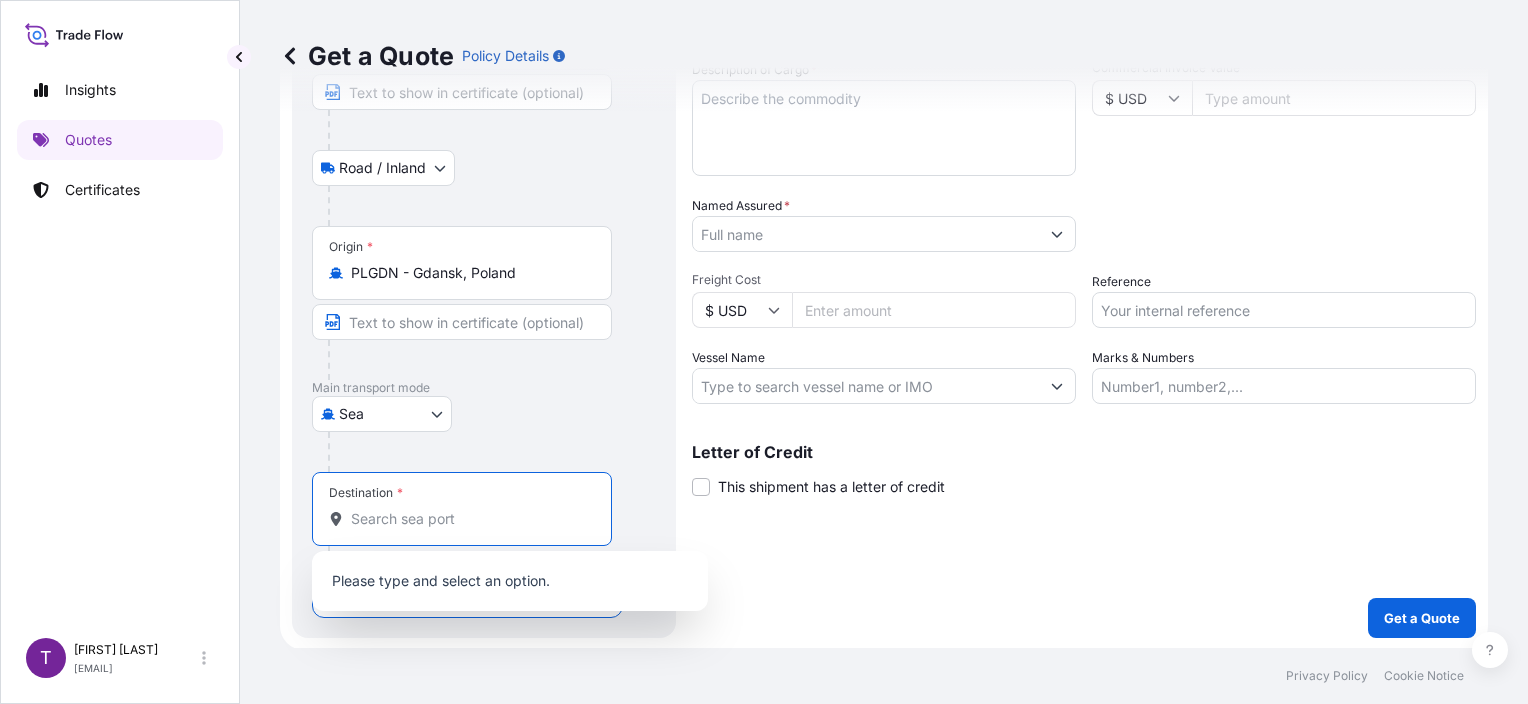 click on "Destination *" at bounding box center (469, 519) 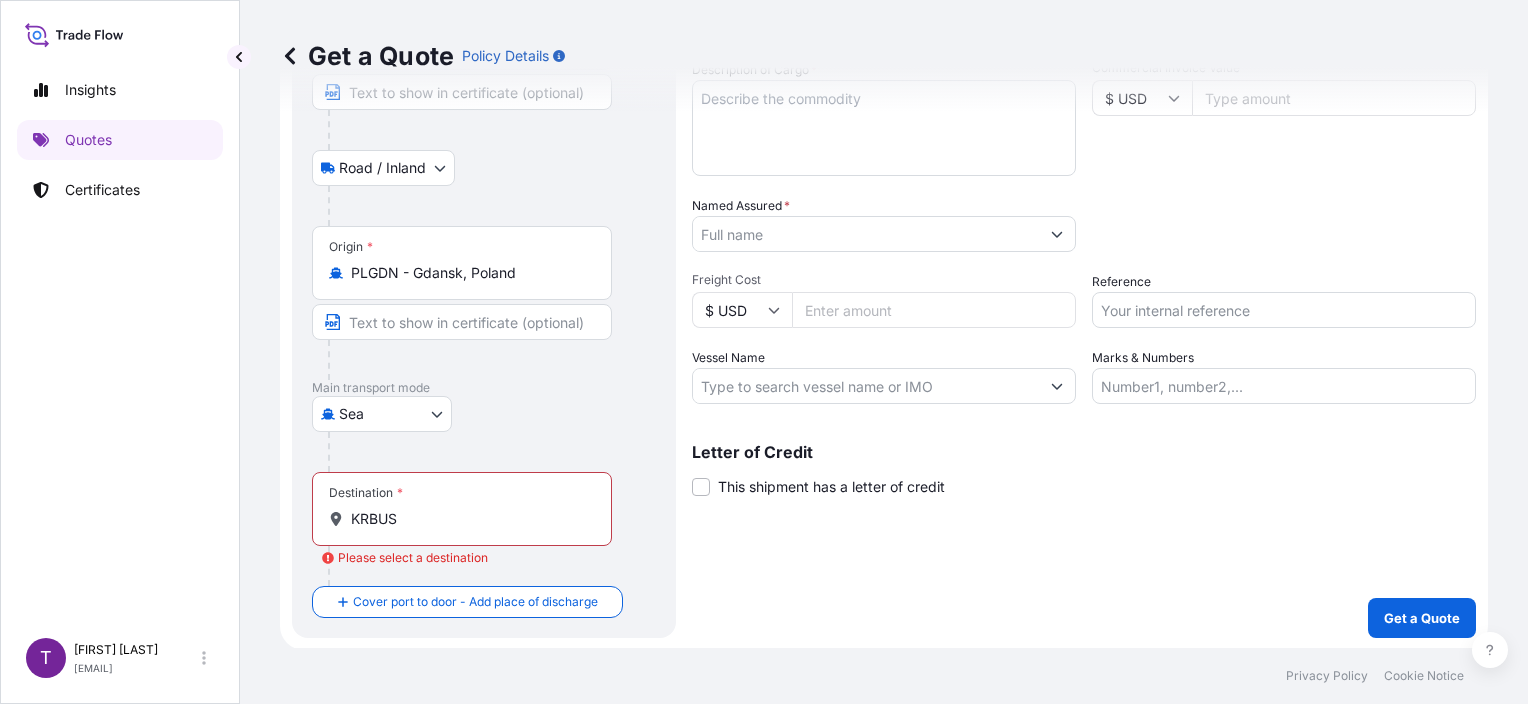 click on "KRBUS" at bounding box center (469, 519) 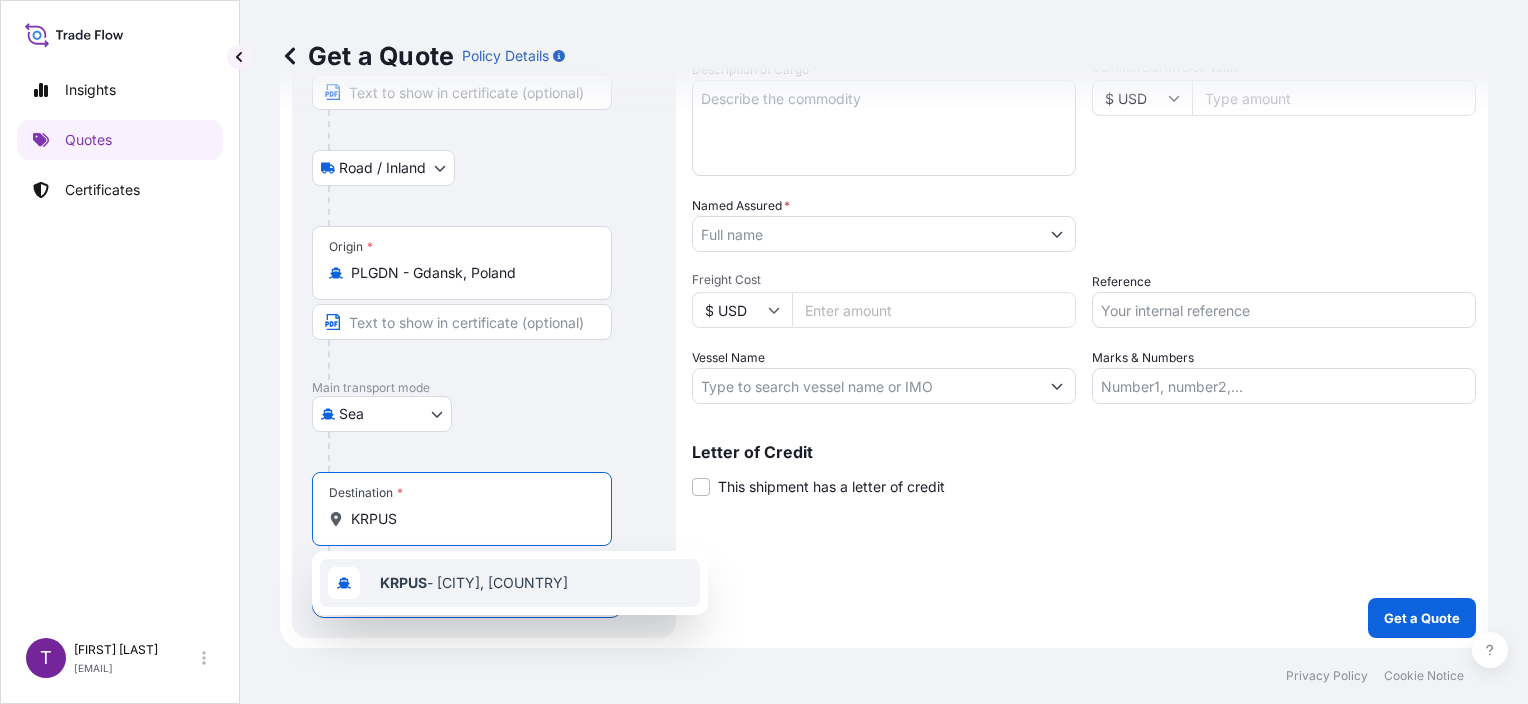 click on "[CITY]  - [CITY], [COUNTRY]" at bounding box center (510, 583) 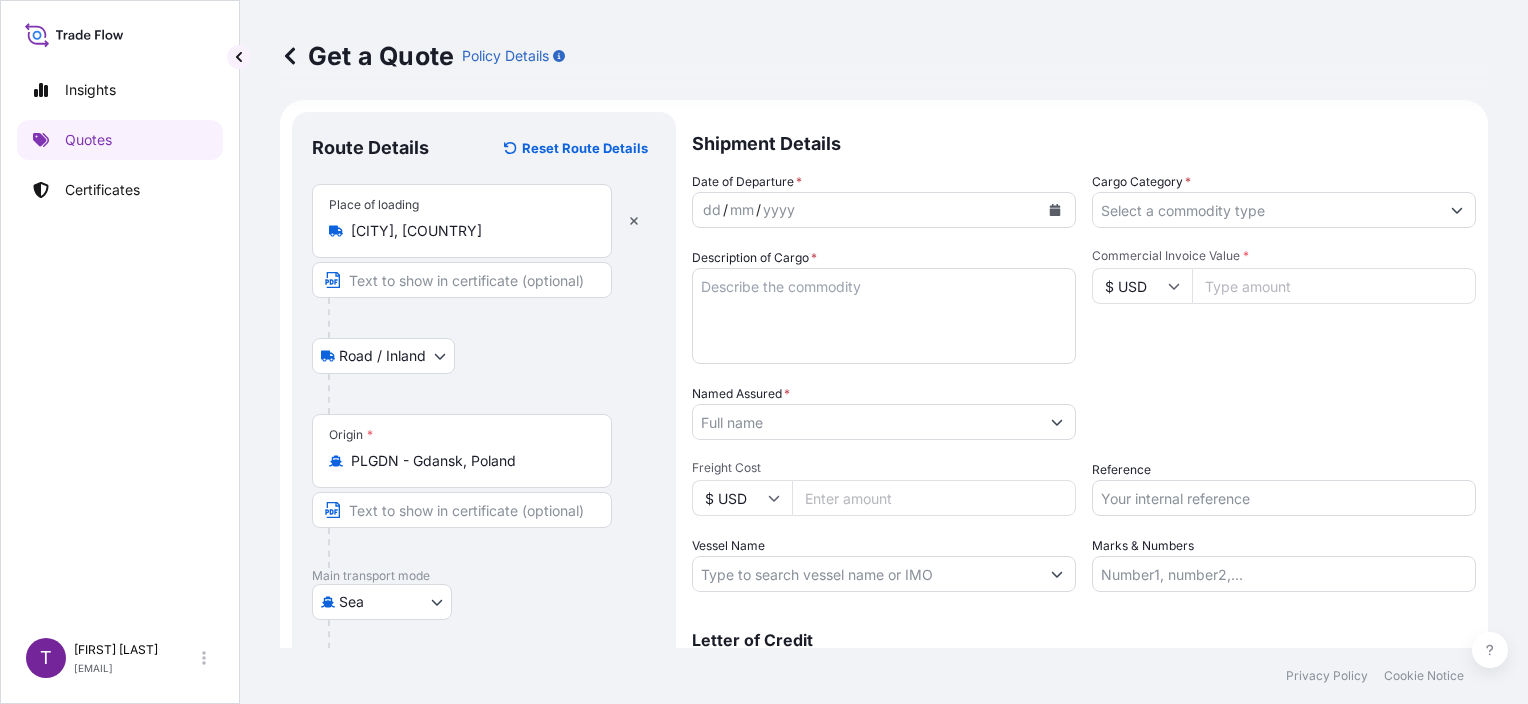 scroll, scrollTop: 0, scrollLeft: 0, axis: both 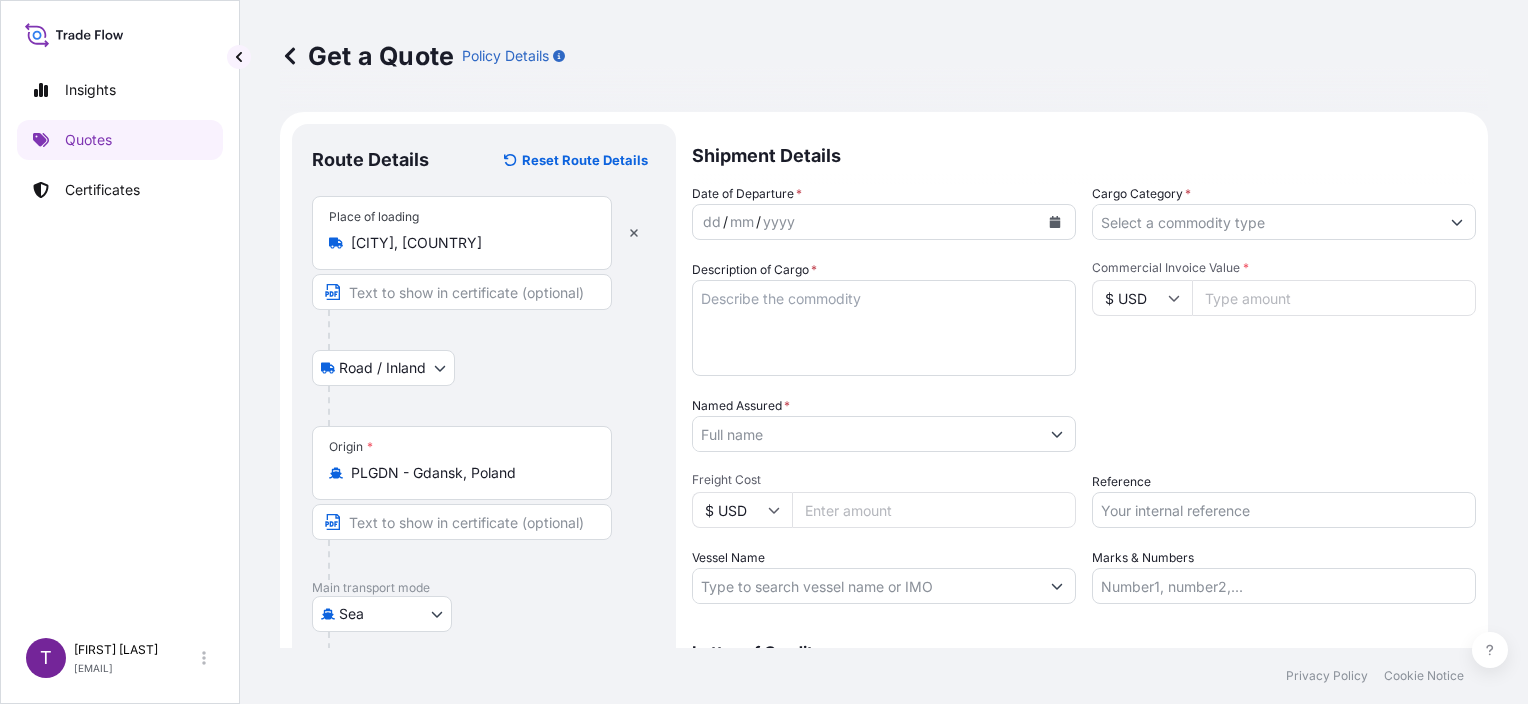 type on "KRPUS - Busan, Korea, South" 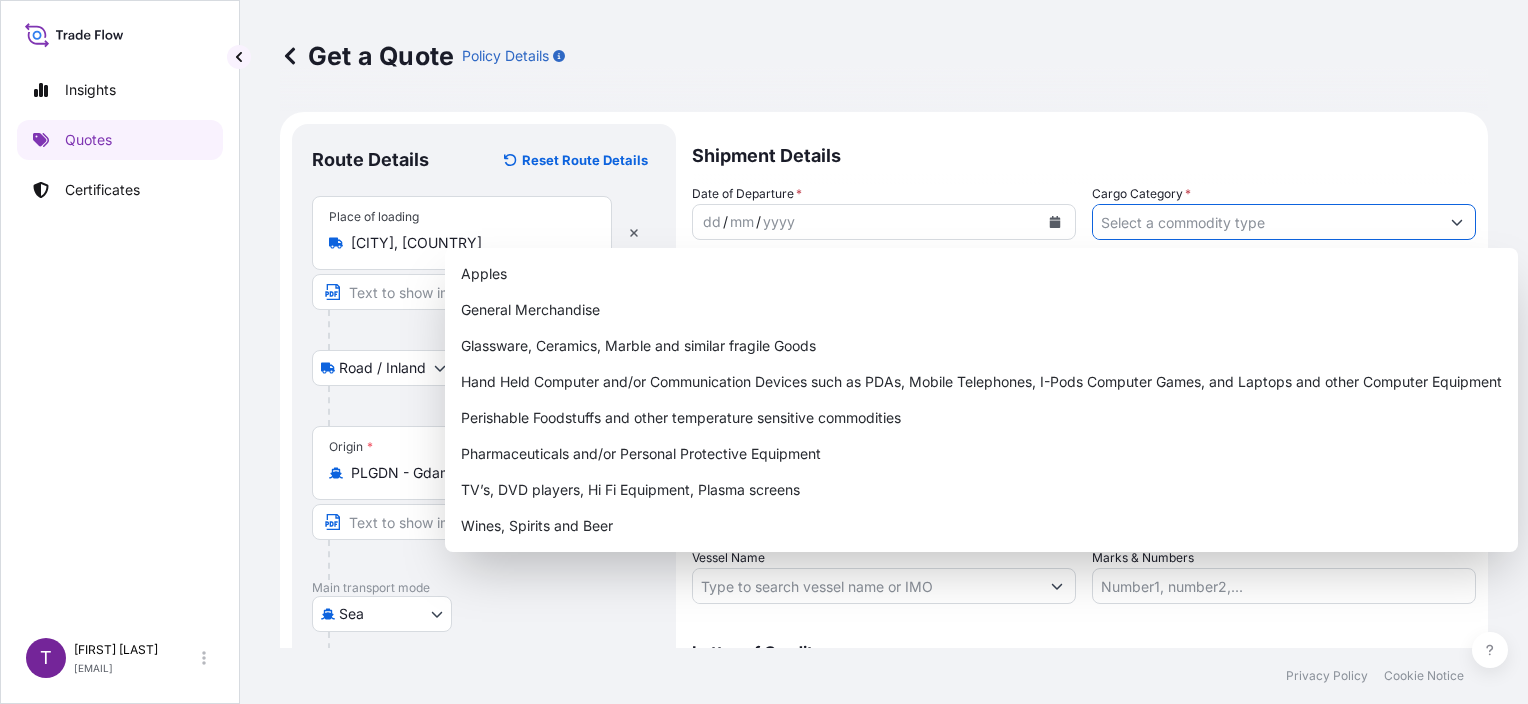 click on "Cargo Category *" at bounding box center (1266, 222) 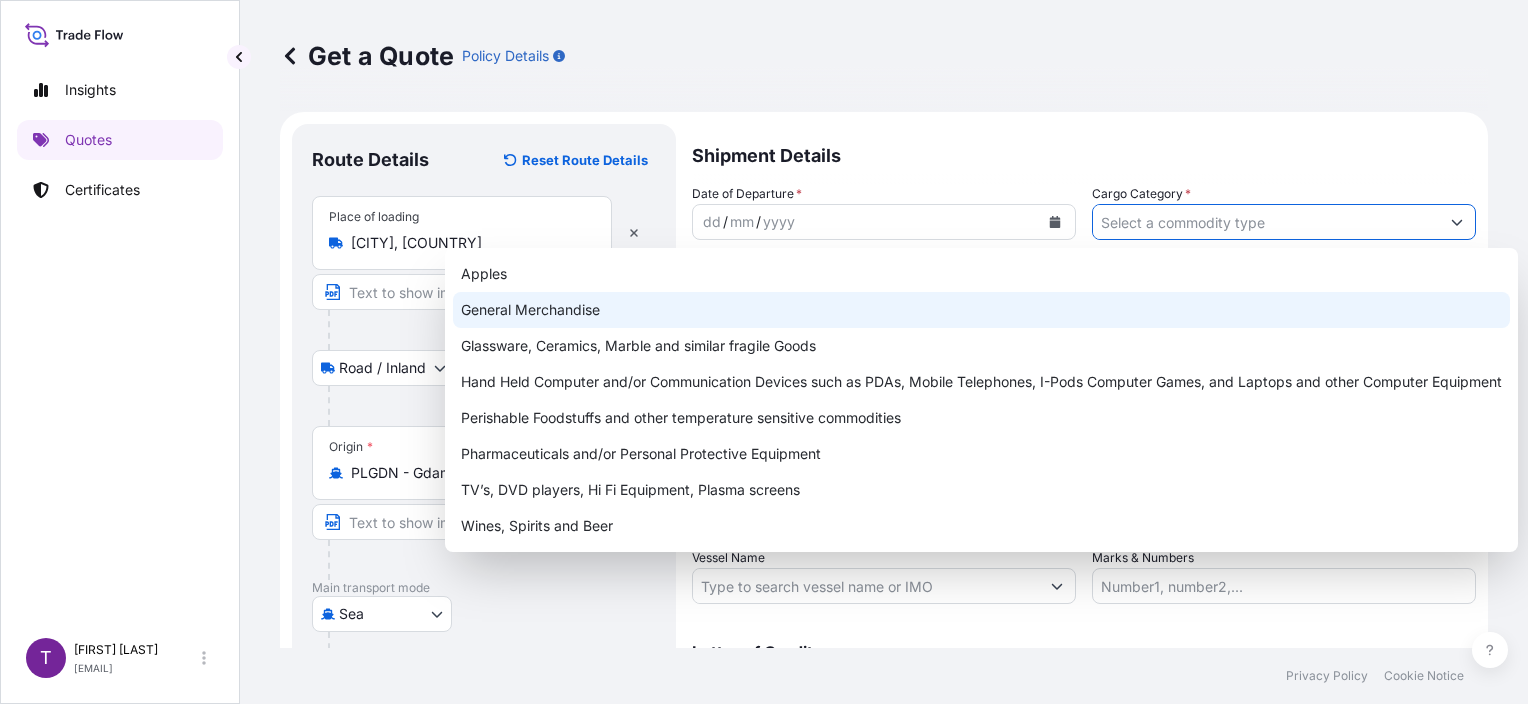 click on "General Merchandise" at bounding box center [981, 310] 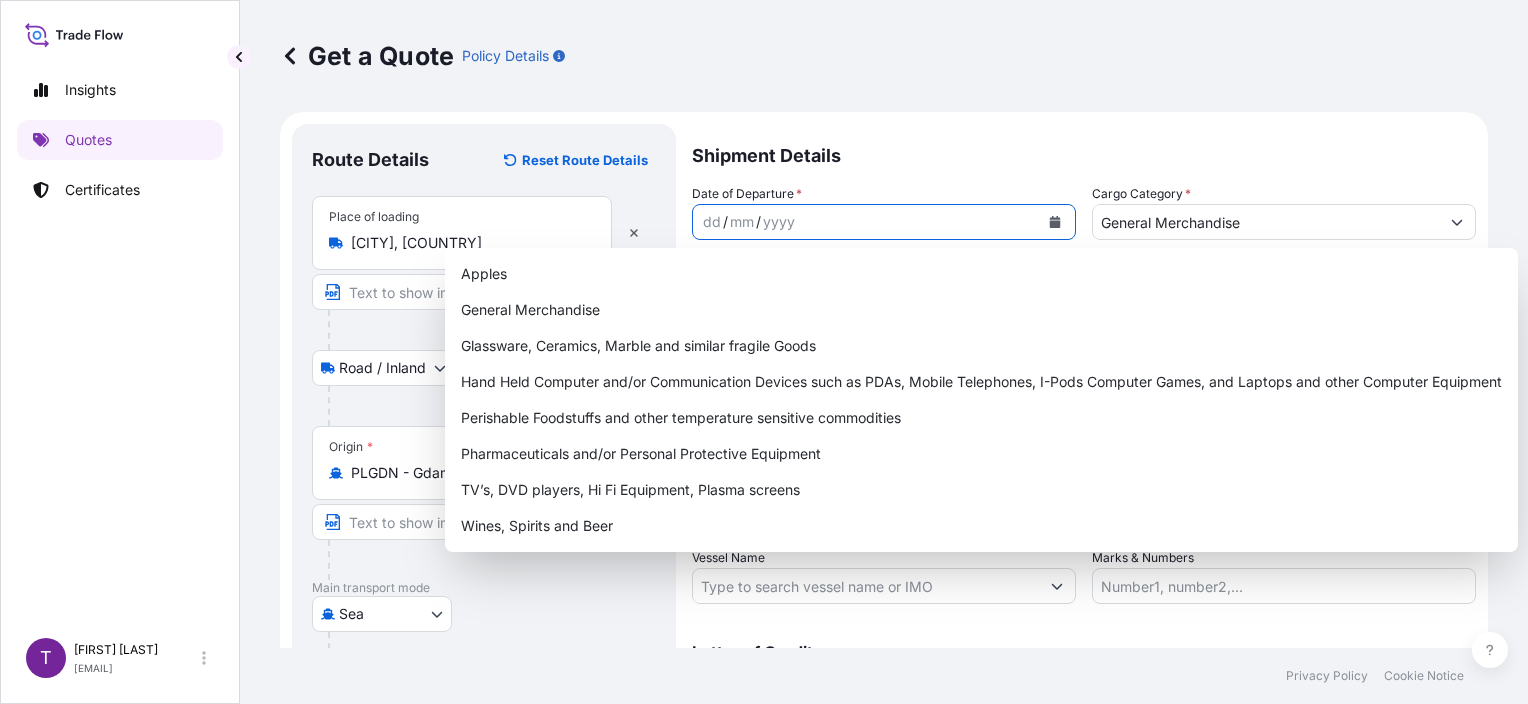click at bounding box center [1055, 222] 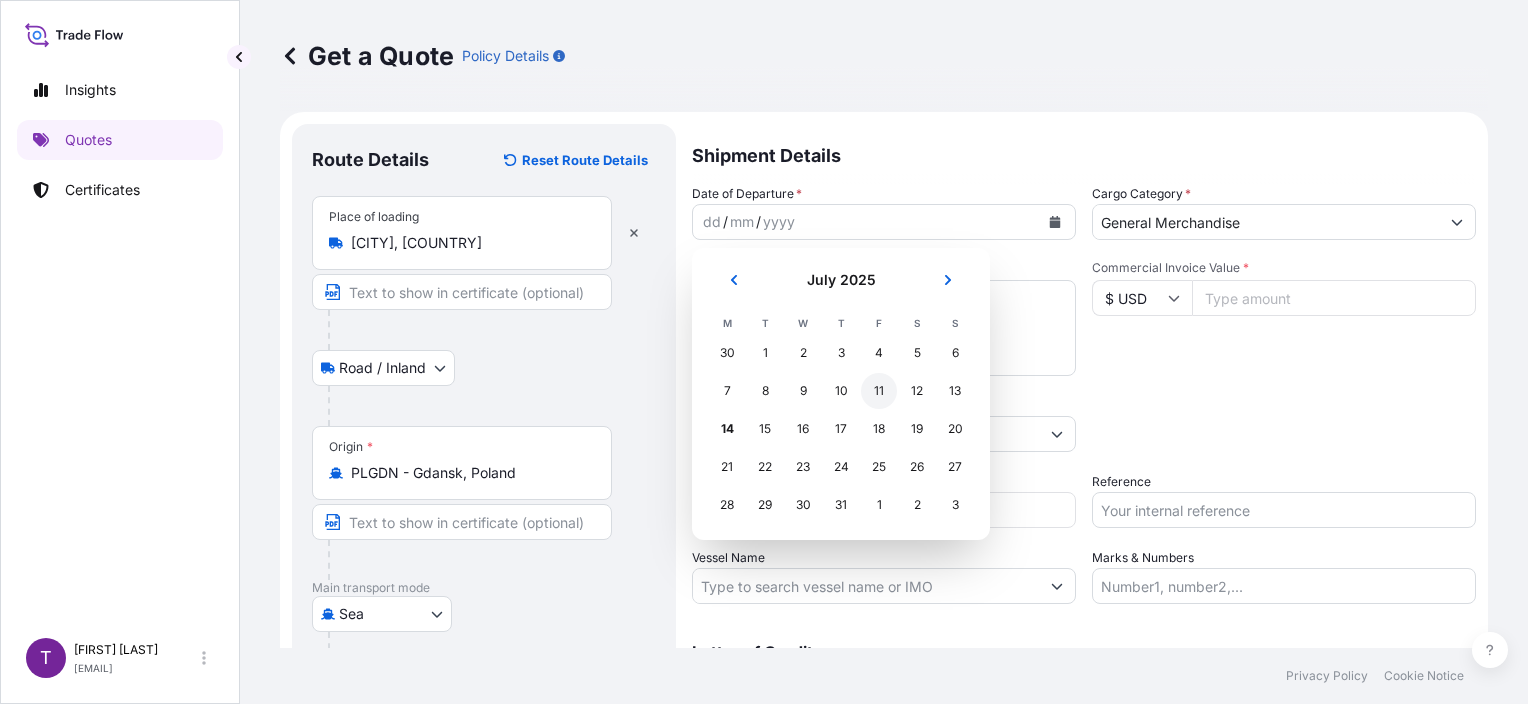 click on "11" at bounding box center (879, 391) 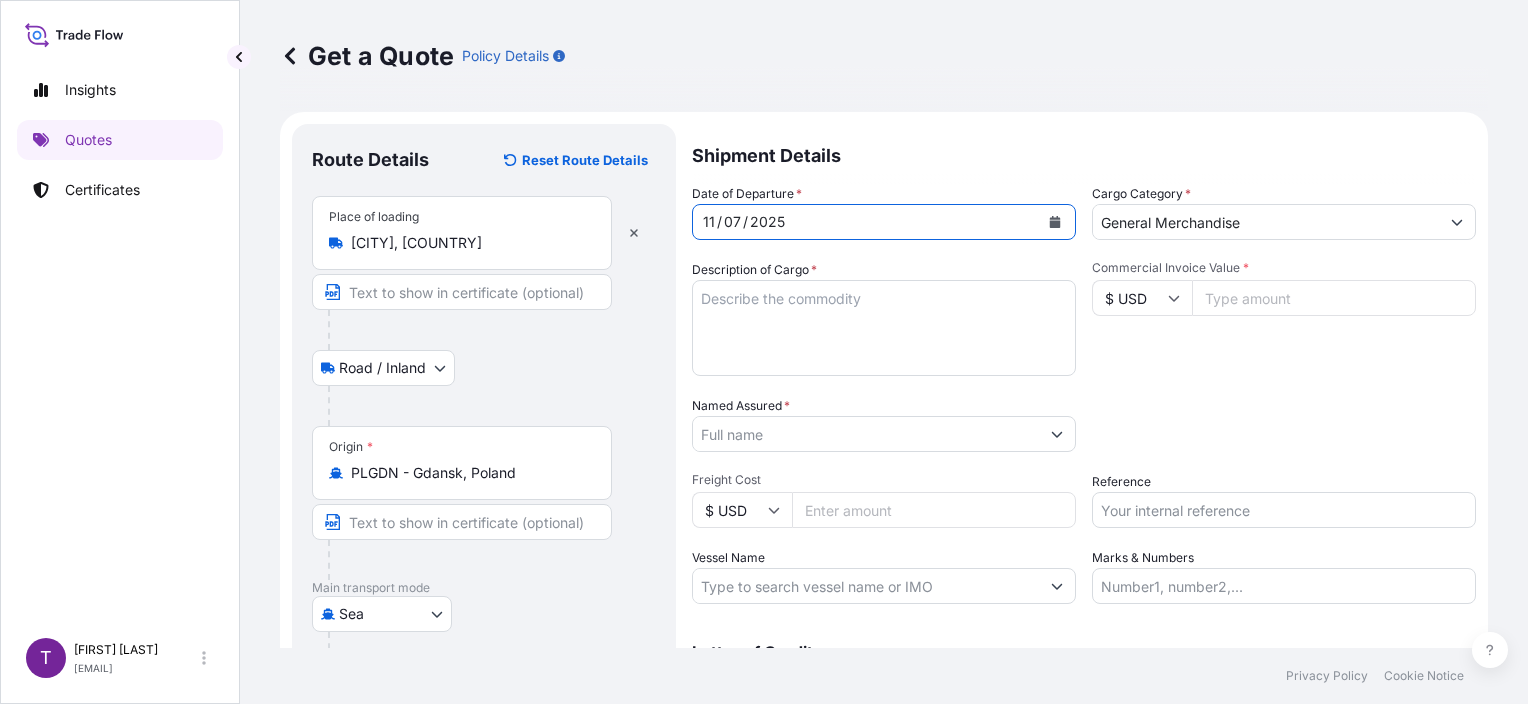 click on "Date of Departure * [DD] / [MM] / [YYYY] Cargo Category * General Merchandise Description of Cargo * Commercial Invoice Value   * $ USD Named Assured * Packing Category Select a packing category Please select a primary mode of transportation first. Freight Cost   $ USD Reference Vessel Name Marks & Numbers" at bounding box center [1084, 394] 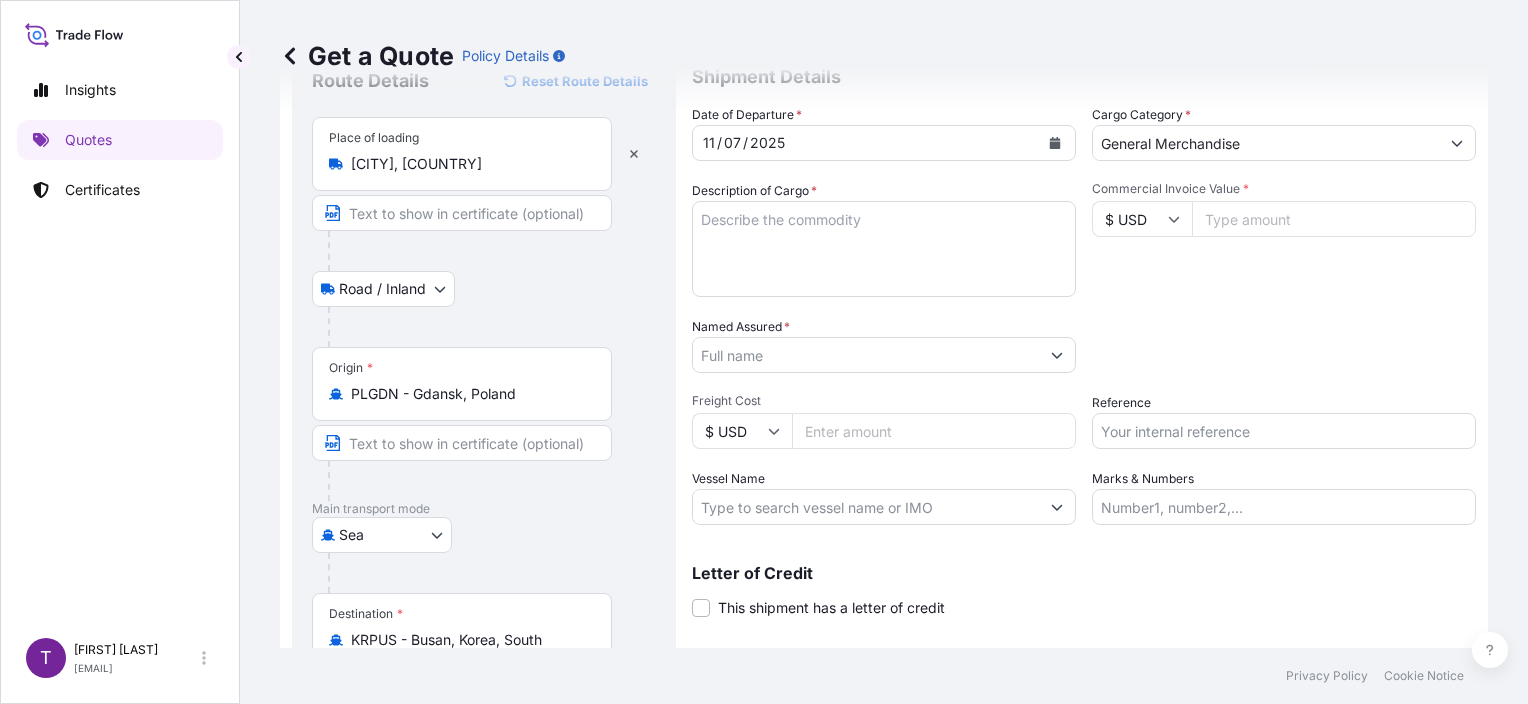 scroll, scrollTop: 200, scrollLeft: 0, axis: vertical 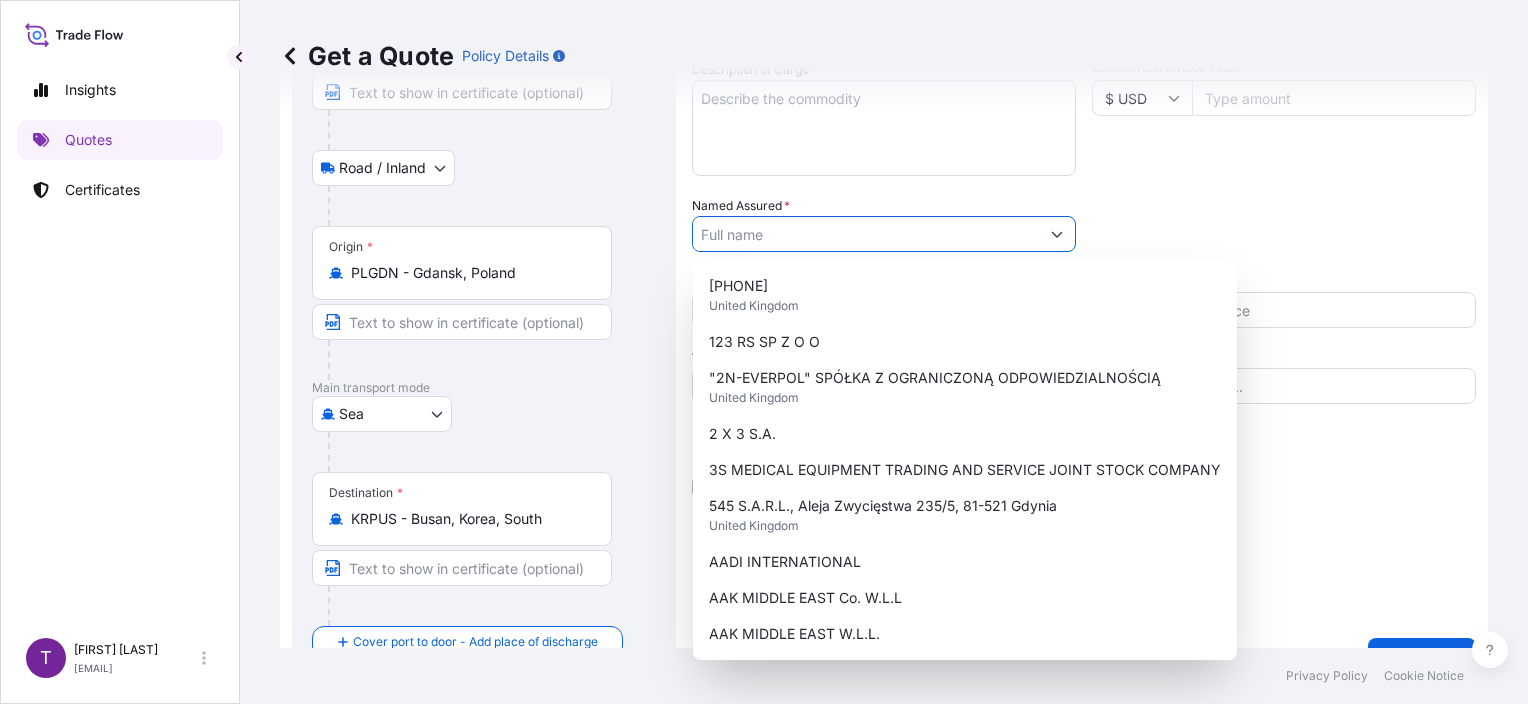 click on "Named Assured *" at bounding box center [866, 234] 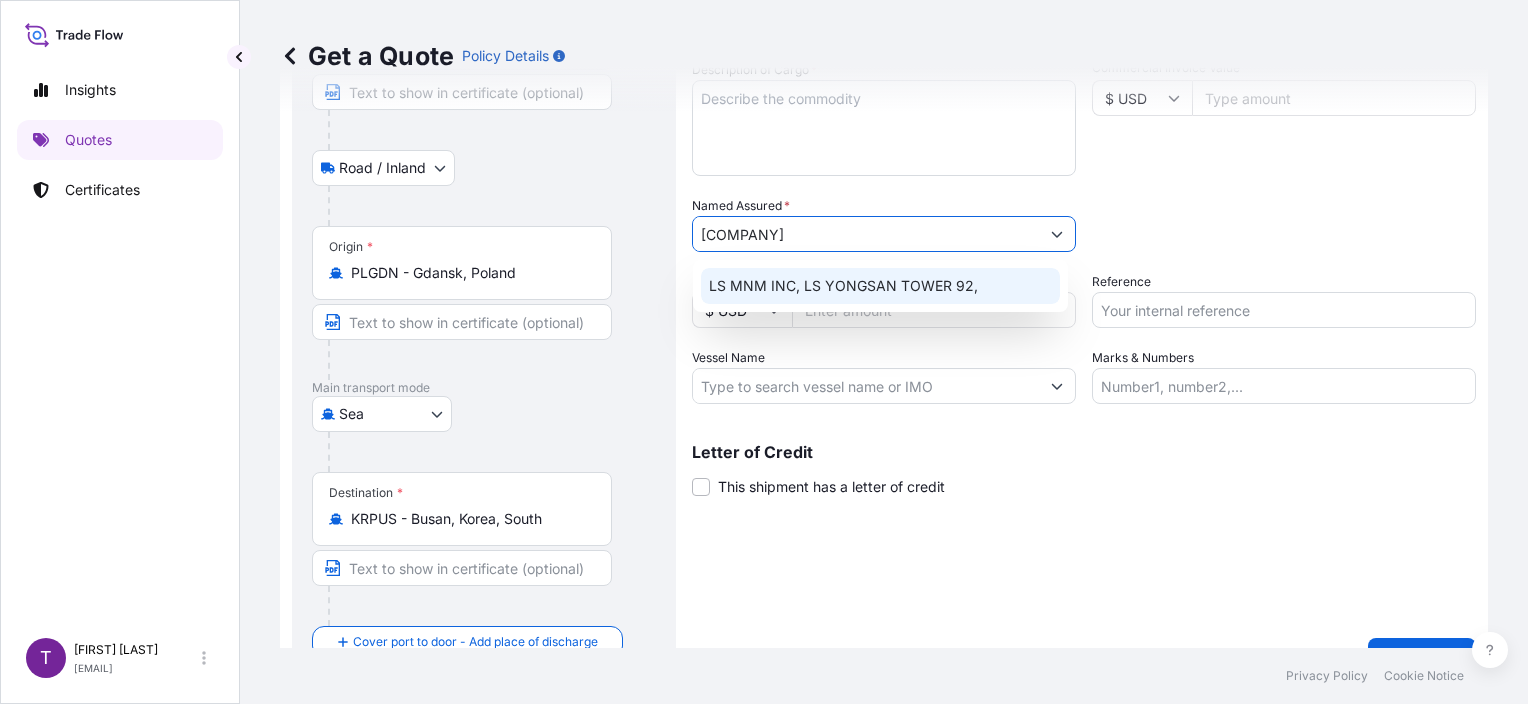 click on "LS MNM INC, LS YONGSAN TOWER 92," at bounding box center [843, 286] 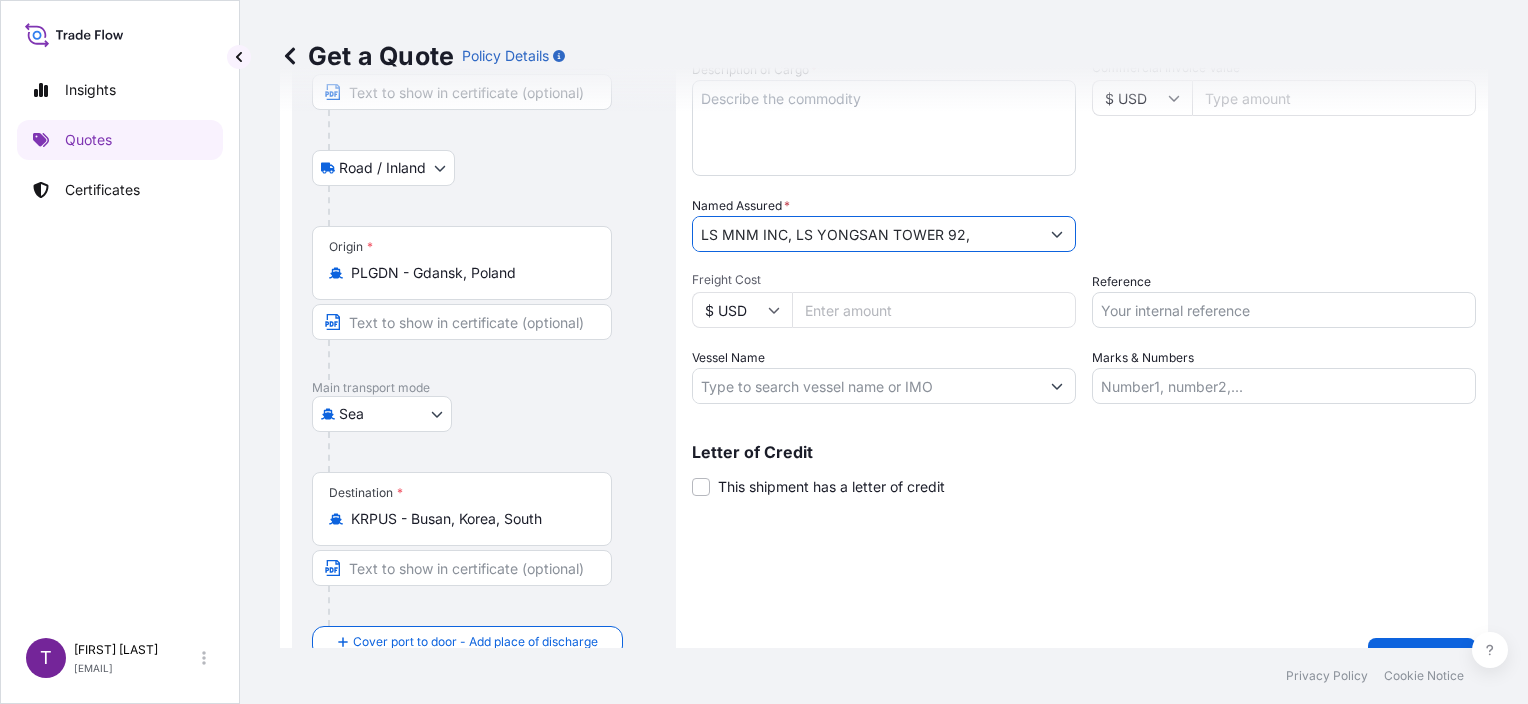 type on "LS MNM INC, LS YONGSAN TOWER 92," 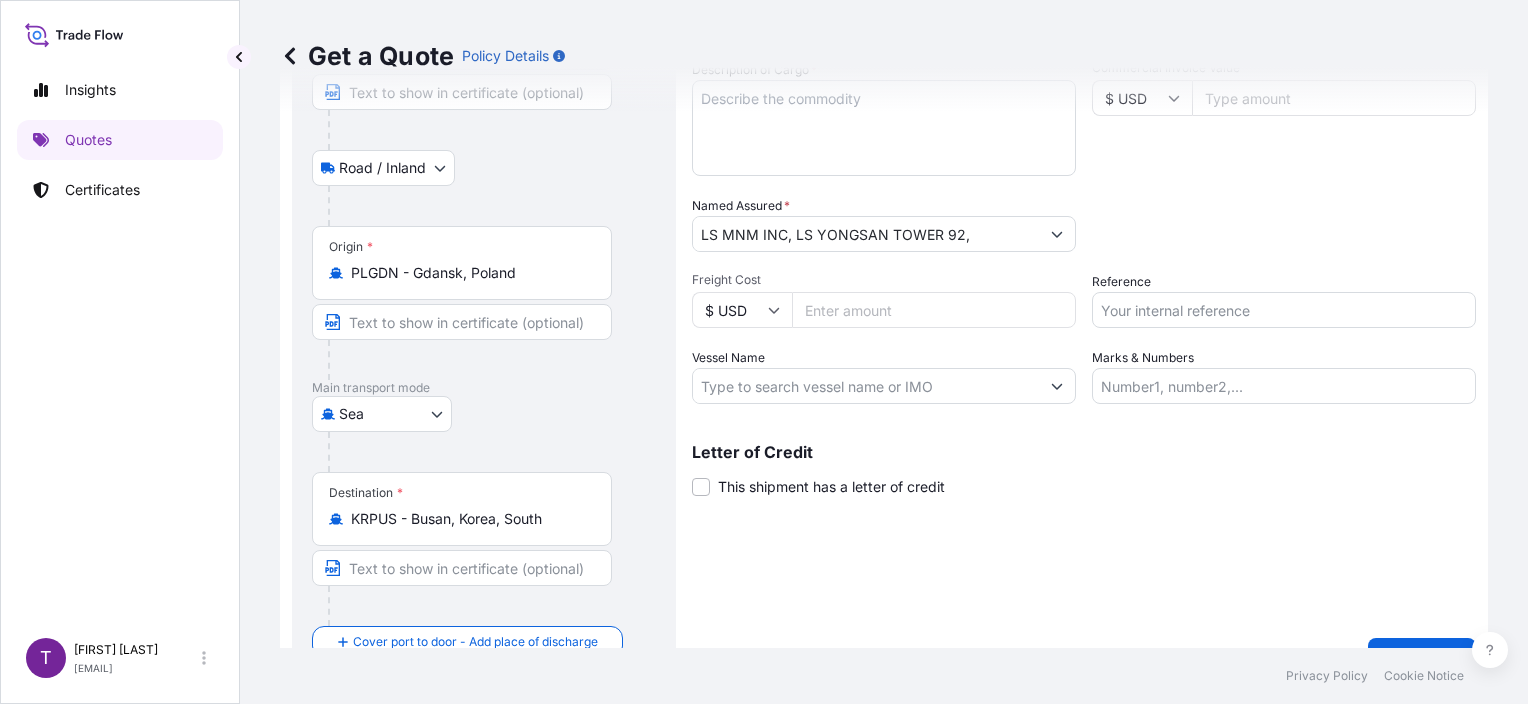 click on "Reference" at bounding box center (1284, 310) 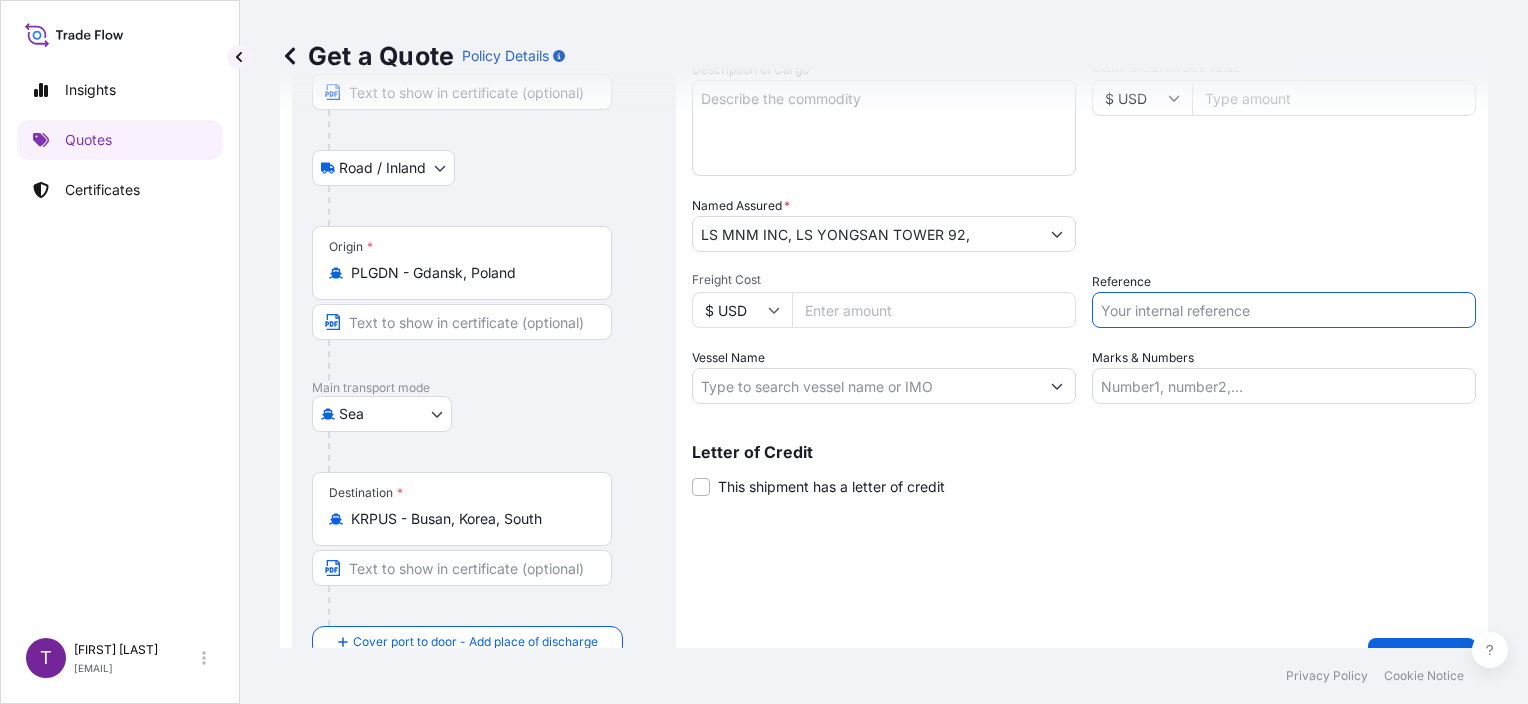 paste on "S02003376" 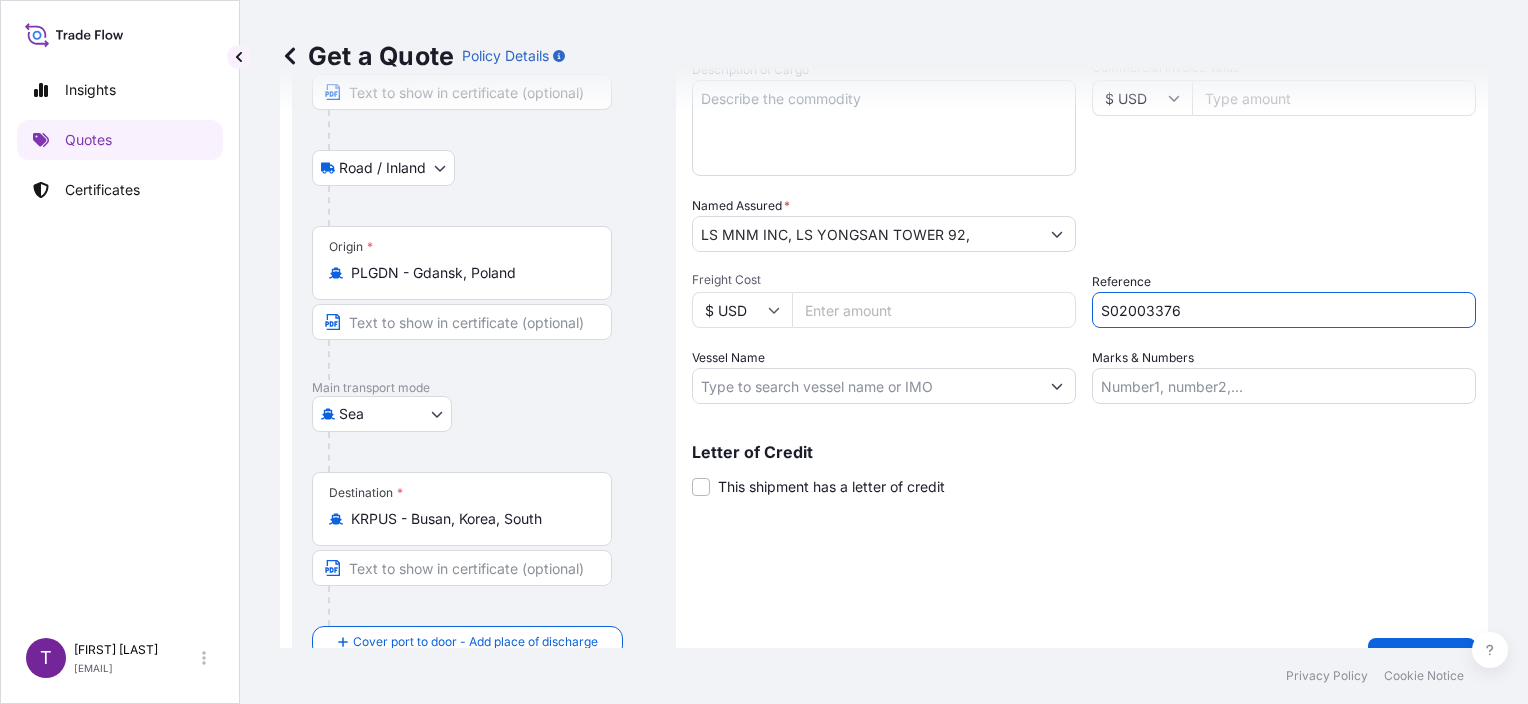 type on "S02003376" 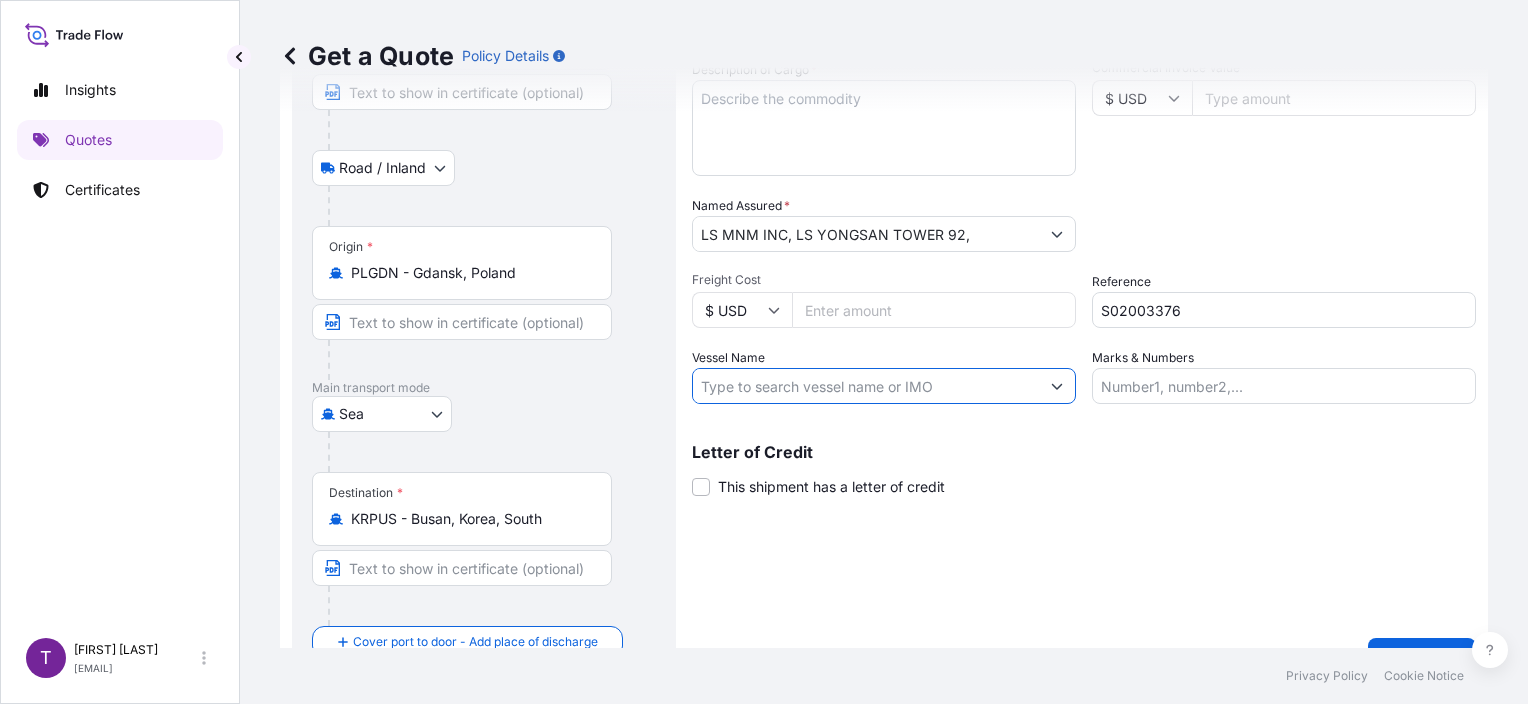 click on "Vessel Name" at bounding box center [866, 386] 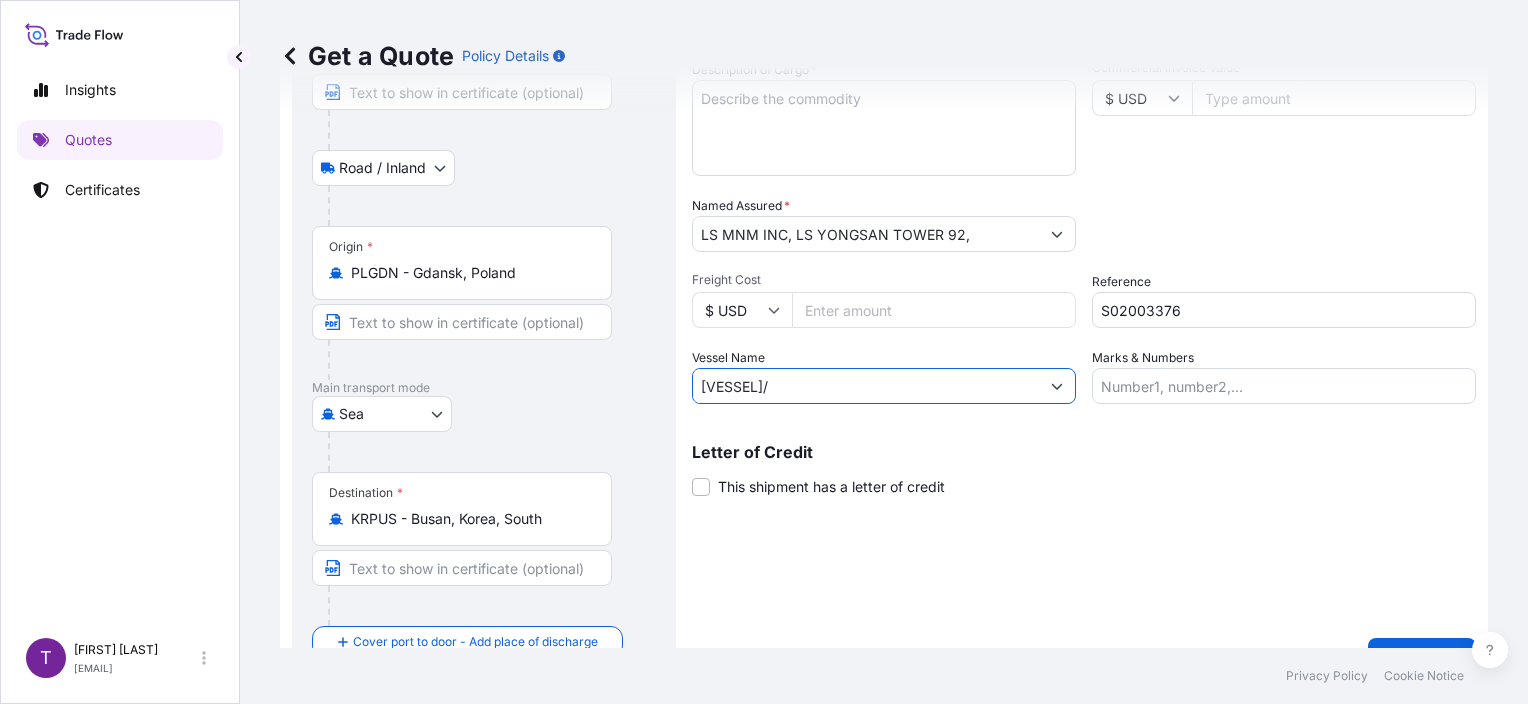 paste on "008E" 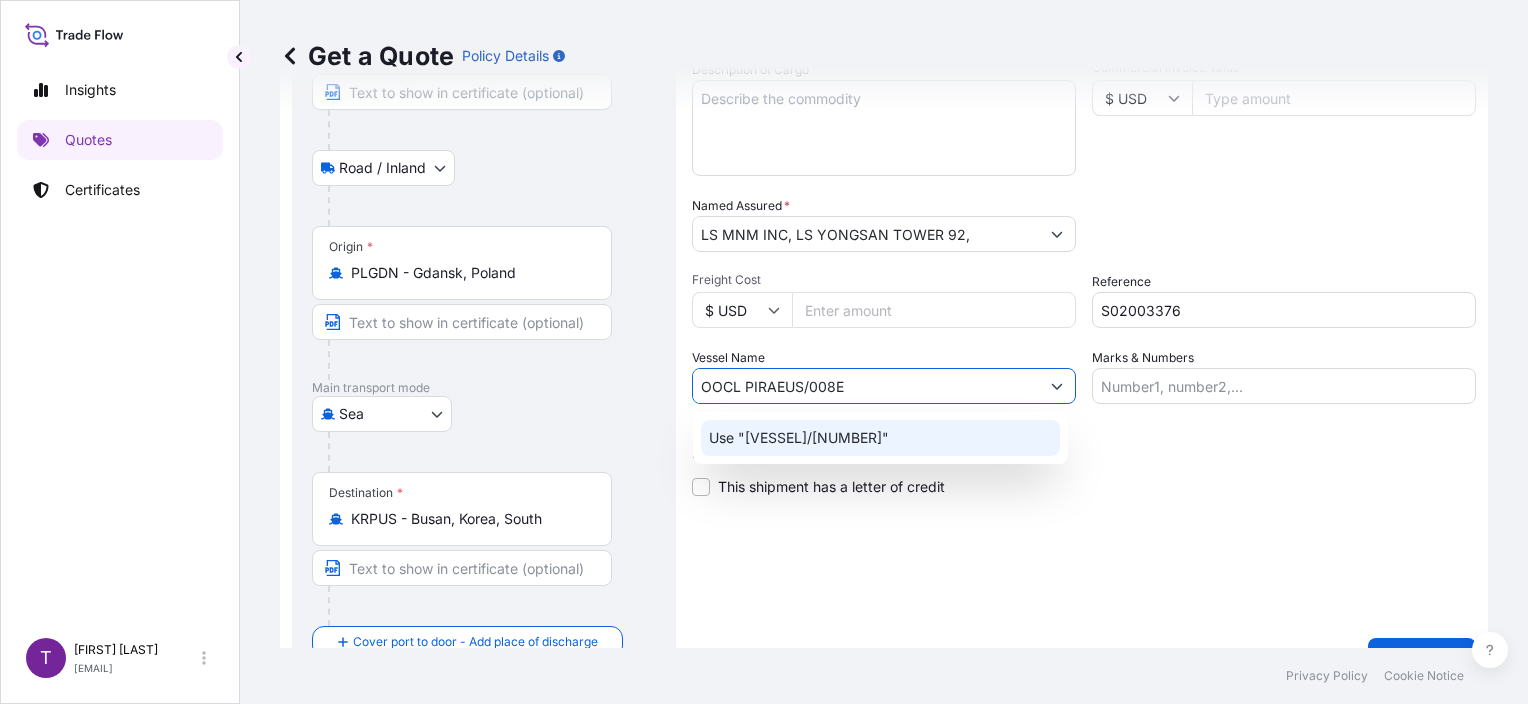 click on "Use "[VESSEL]/[NUMBER]"" 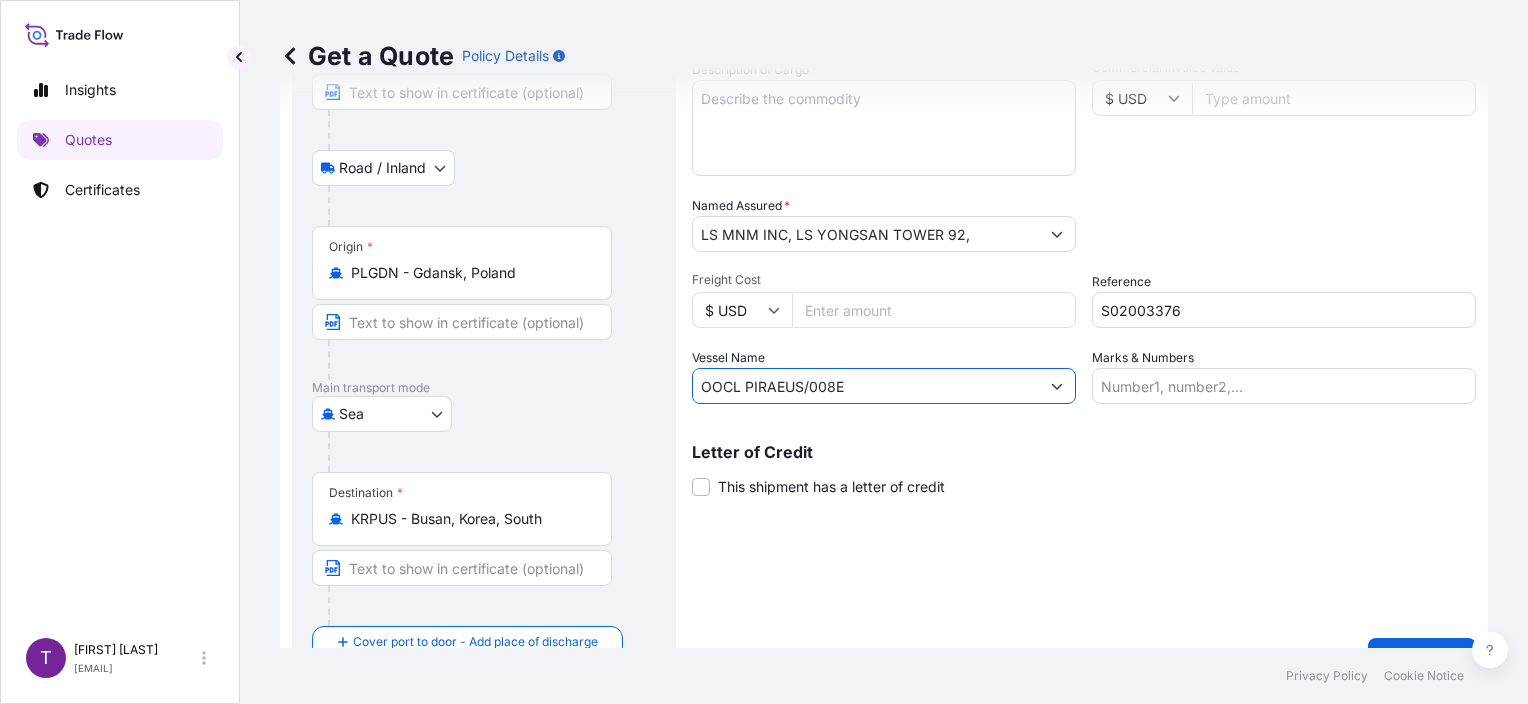 type on "OOCL PIRAEUS/008E" 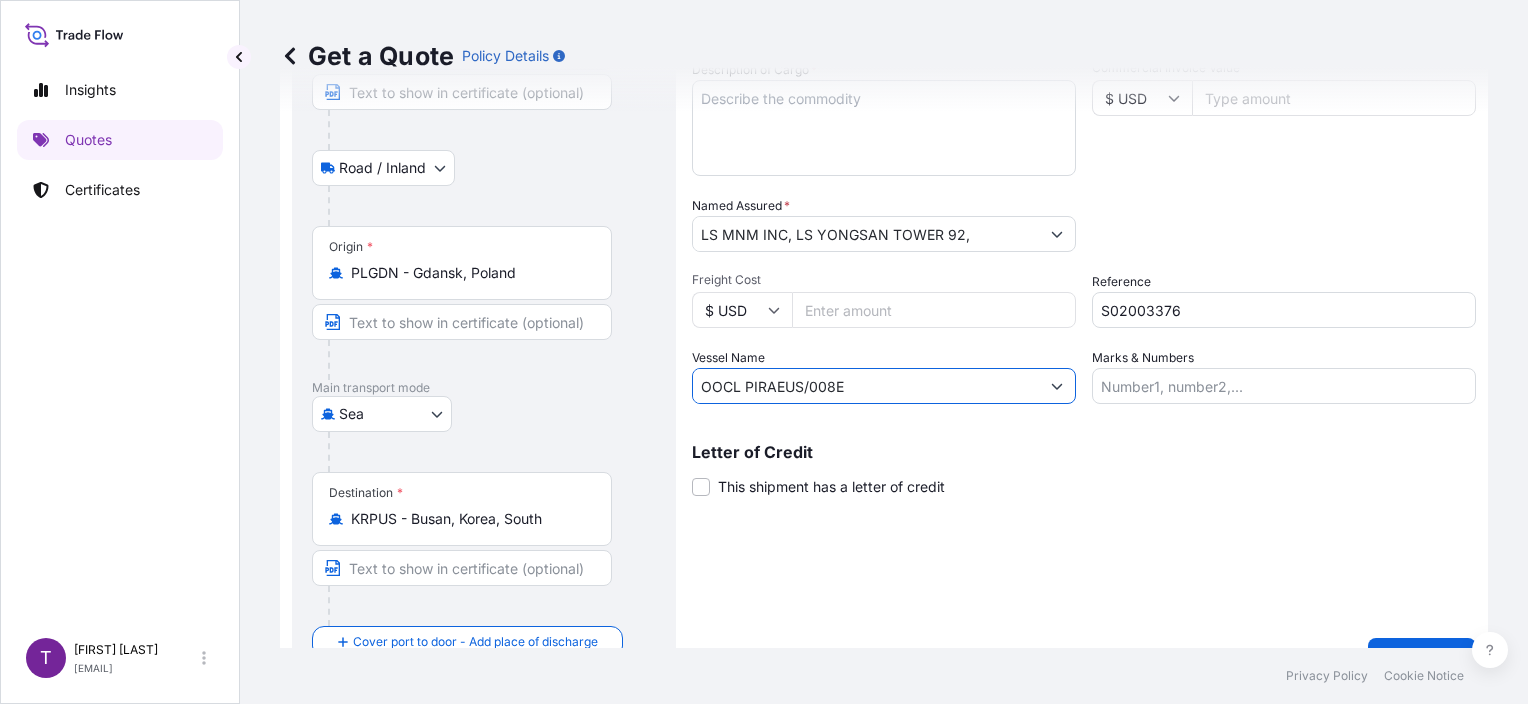 scroll, scrollTop: 0, scrollLeft: 0, axis: both 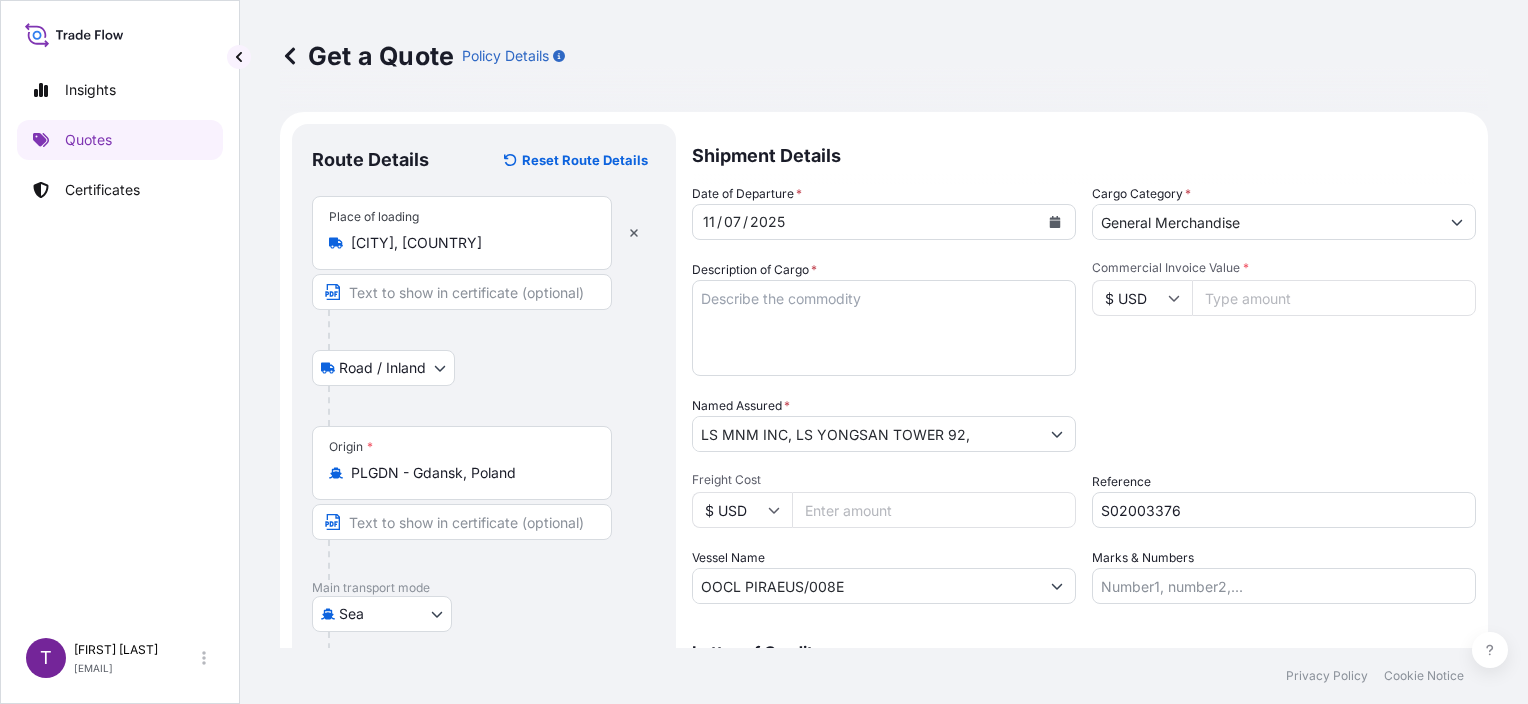 click on "Description of Cargo *" at bounding box center [884, 328] 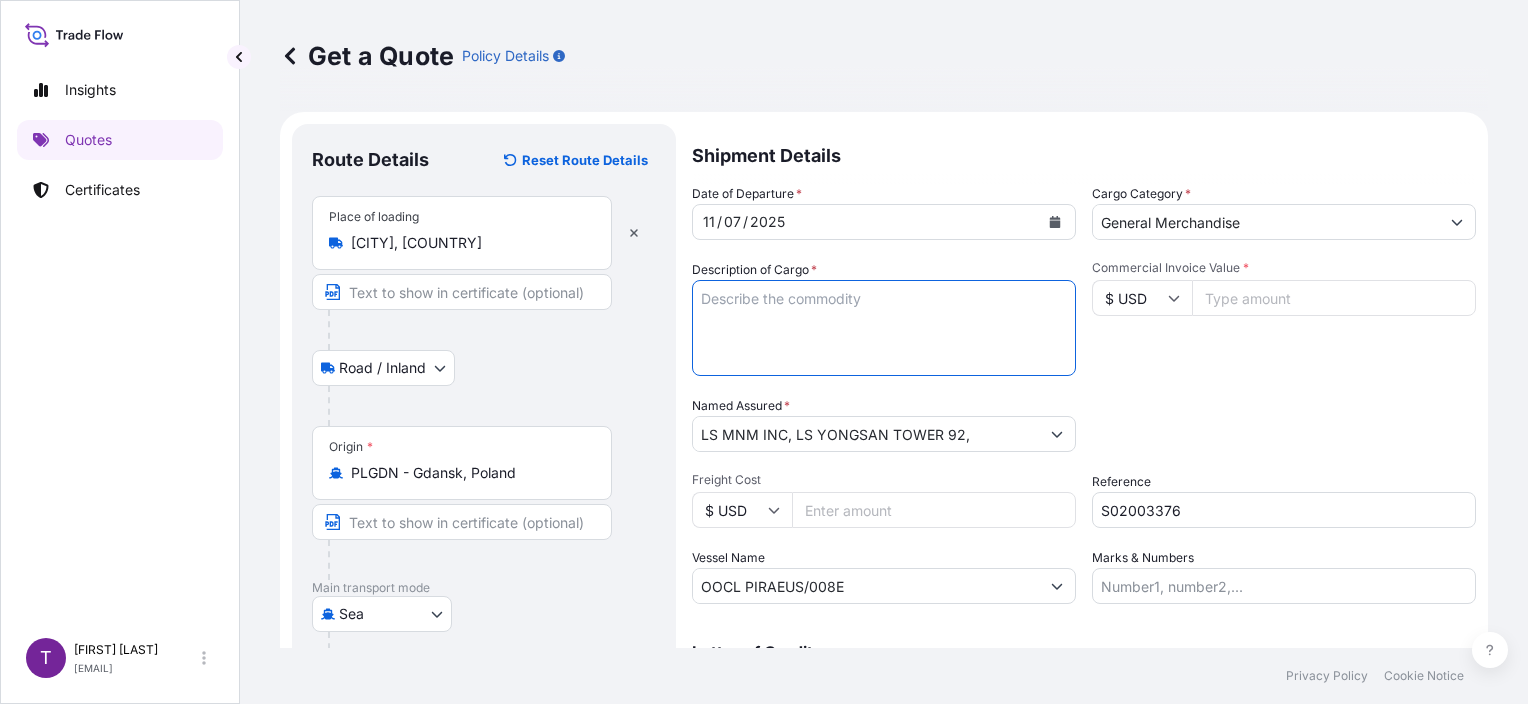 paste on "PRINTED CIRCUIT BOARDS" 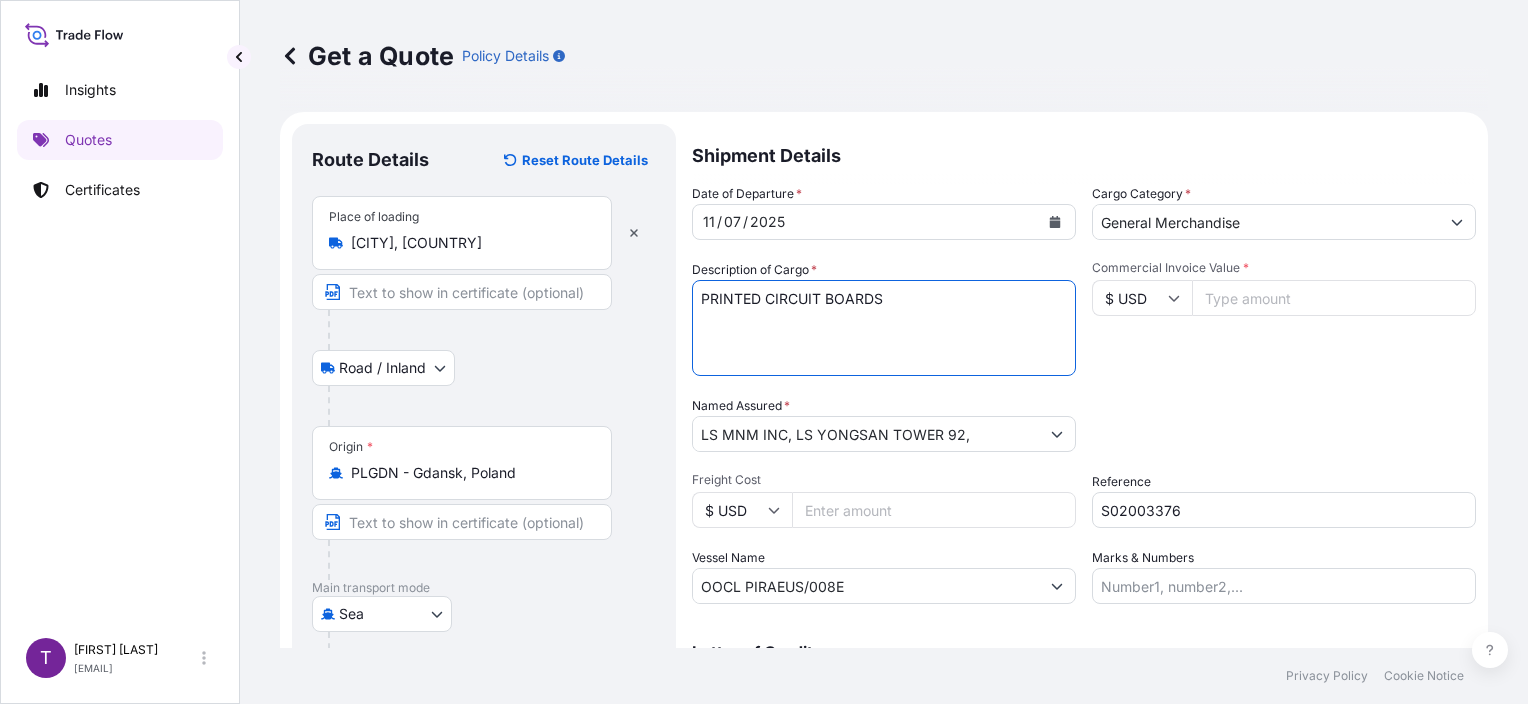 click on "PRINTED CIRCUIT BOARDS" at bounding box center [884, 328] 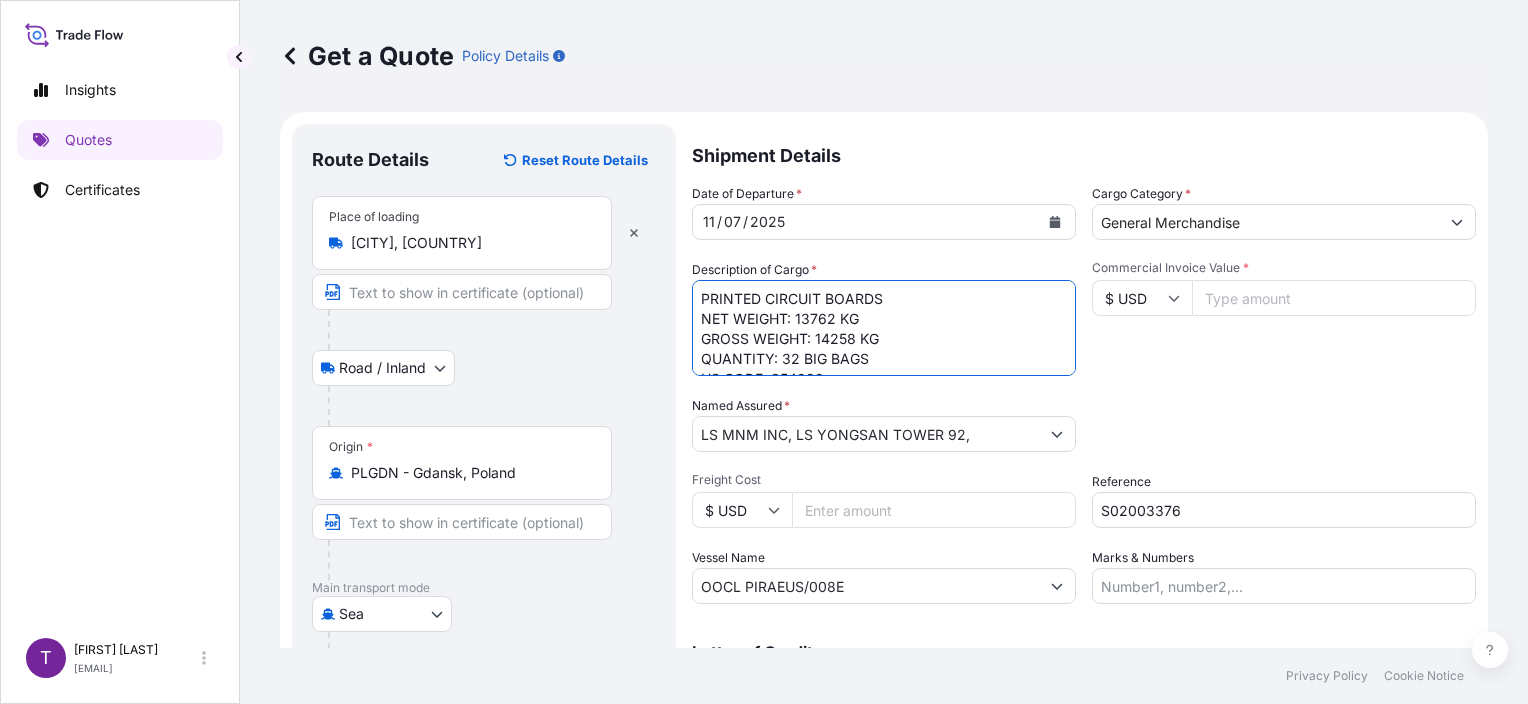 scroll, scrollTop: 52, scrollLeft: 0, axis: vertical 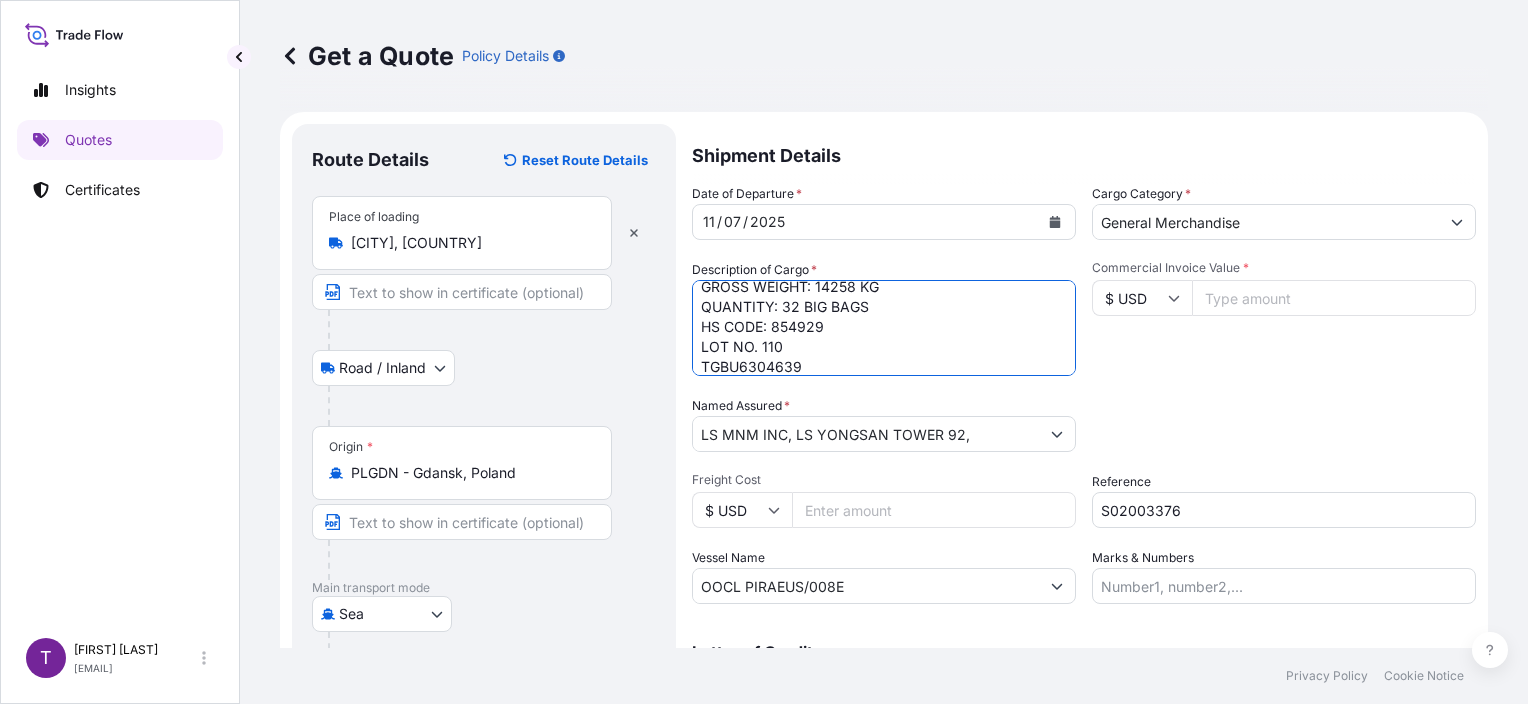 click on "PRINTED CIRCUIT BOARDS
NET WEIGHT: 13762 KG
GROSS WEIGHT: 14258 KG
QUANTITY: 32 BIG BAGS
HS CODE: 854929
LOT NO. 110
TGBU6304639" at bounding box center [884, 328] 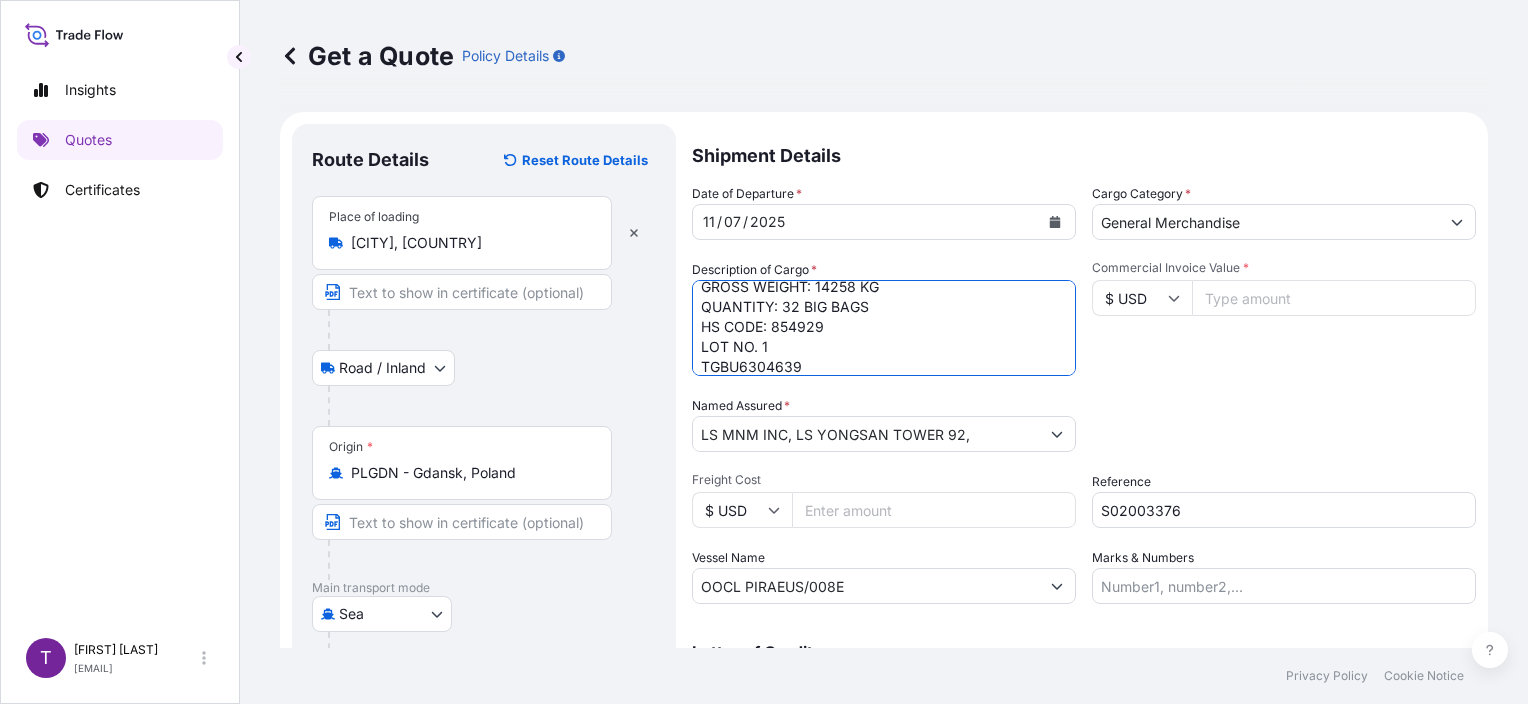scroll, scrollTop: 61, scrollLeft: 0, axis: vertical 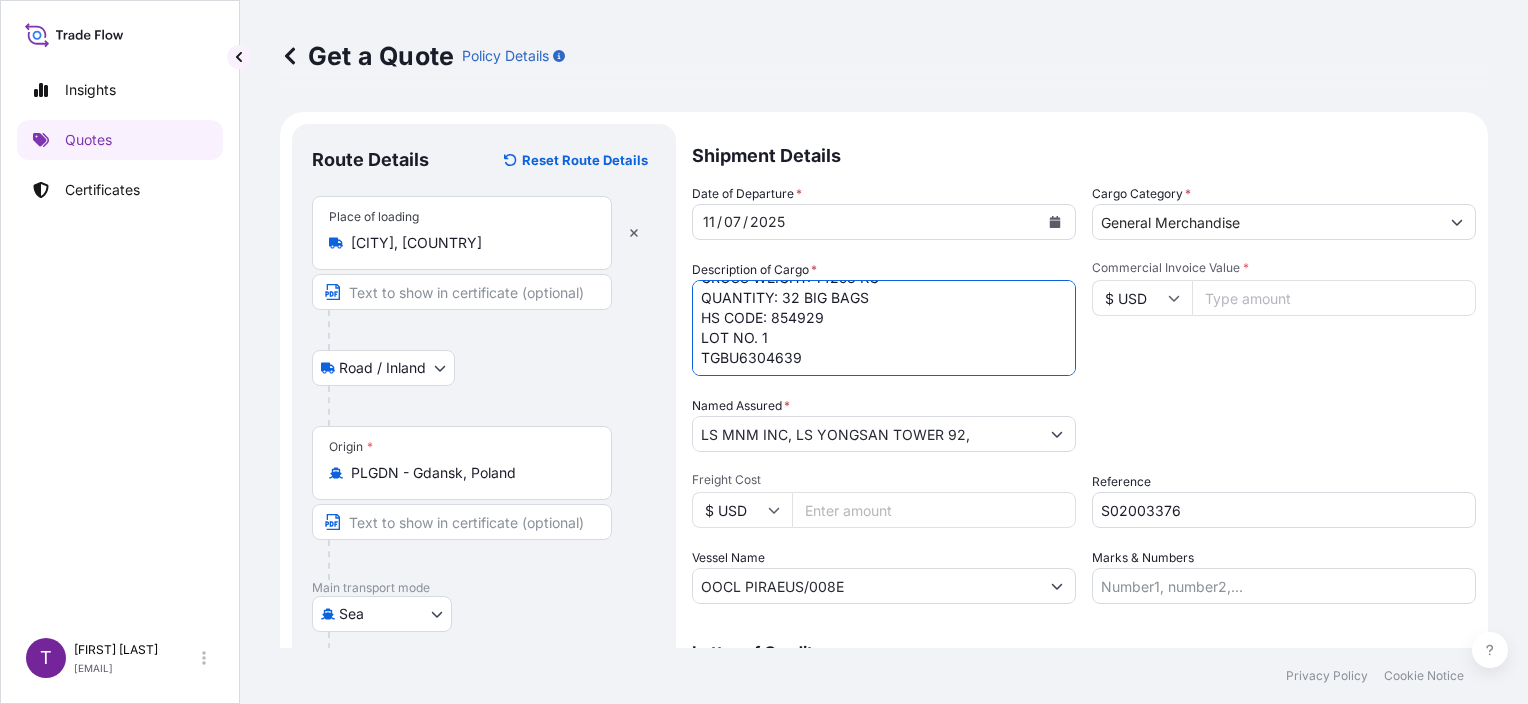 drag, startPoint x: 837, startPoint y: 368, endPoint x: 676, endPoint y: 371, distance: 161.02795 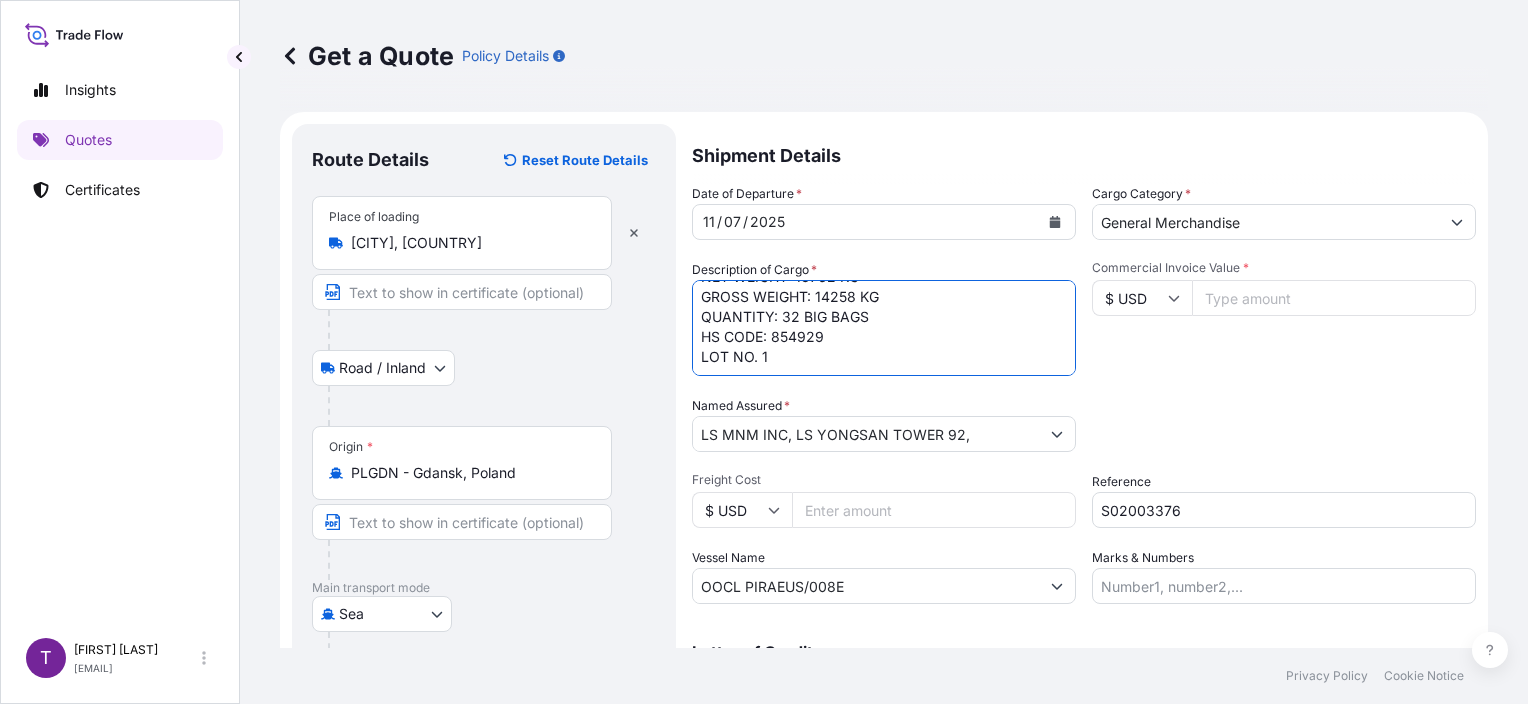 click on "PRINTED CIRCUIT BOARDS
NET WEIGHT: 13762 KG
GROSS WEIGHT: 14258 KG
QUANTITY: 32 BIG BAGS
HS CODE: 854929
LOT NO. 1" at bounding box center (884, 328) 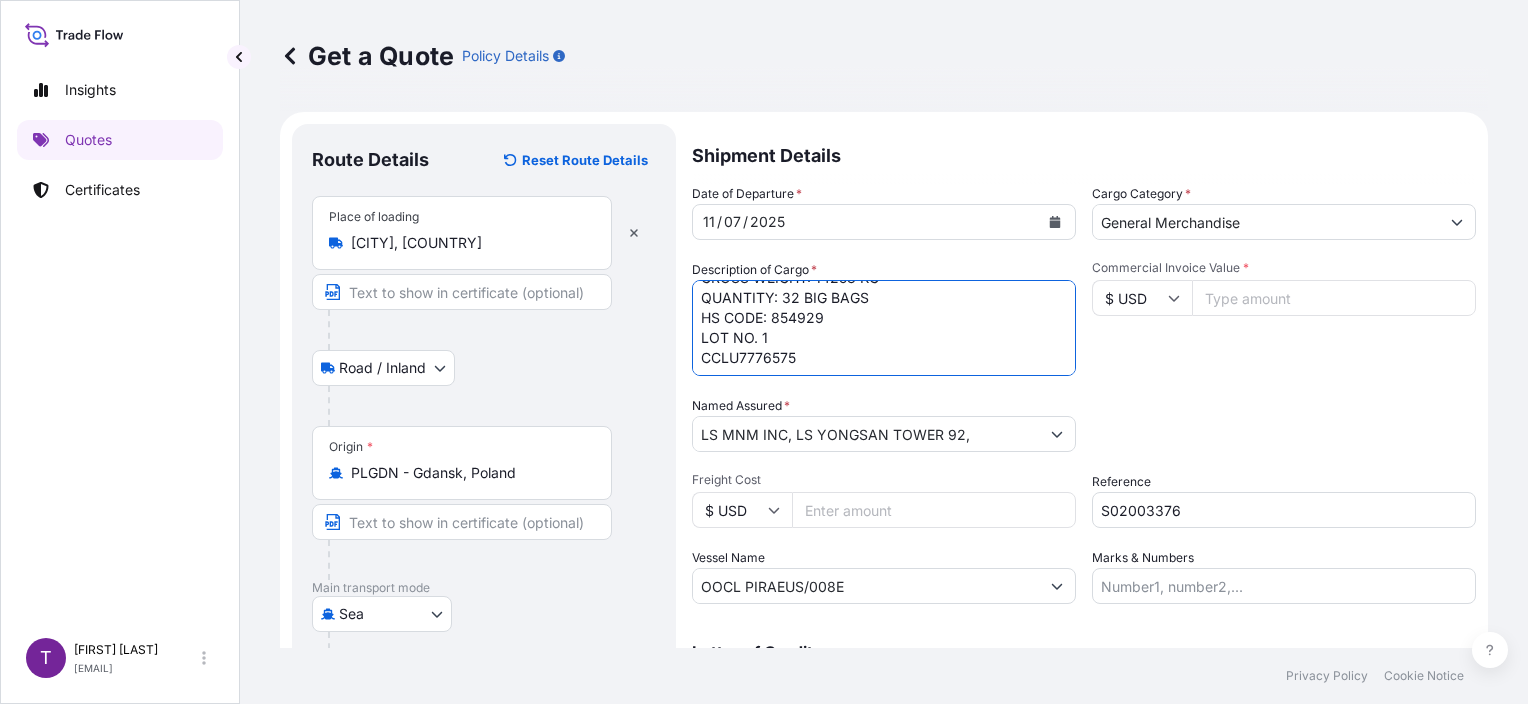 drag, startPoint x: 874, startPoint y: 300, endPoint x: 812, endPoint y: 300, distance: 62 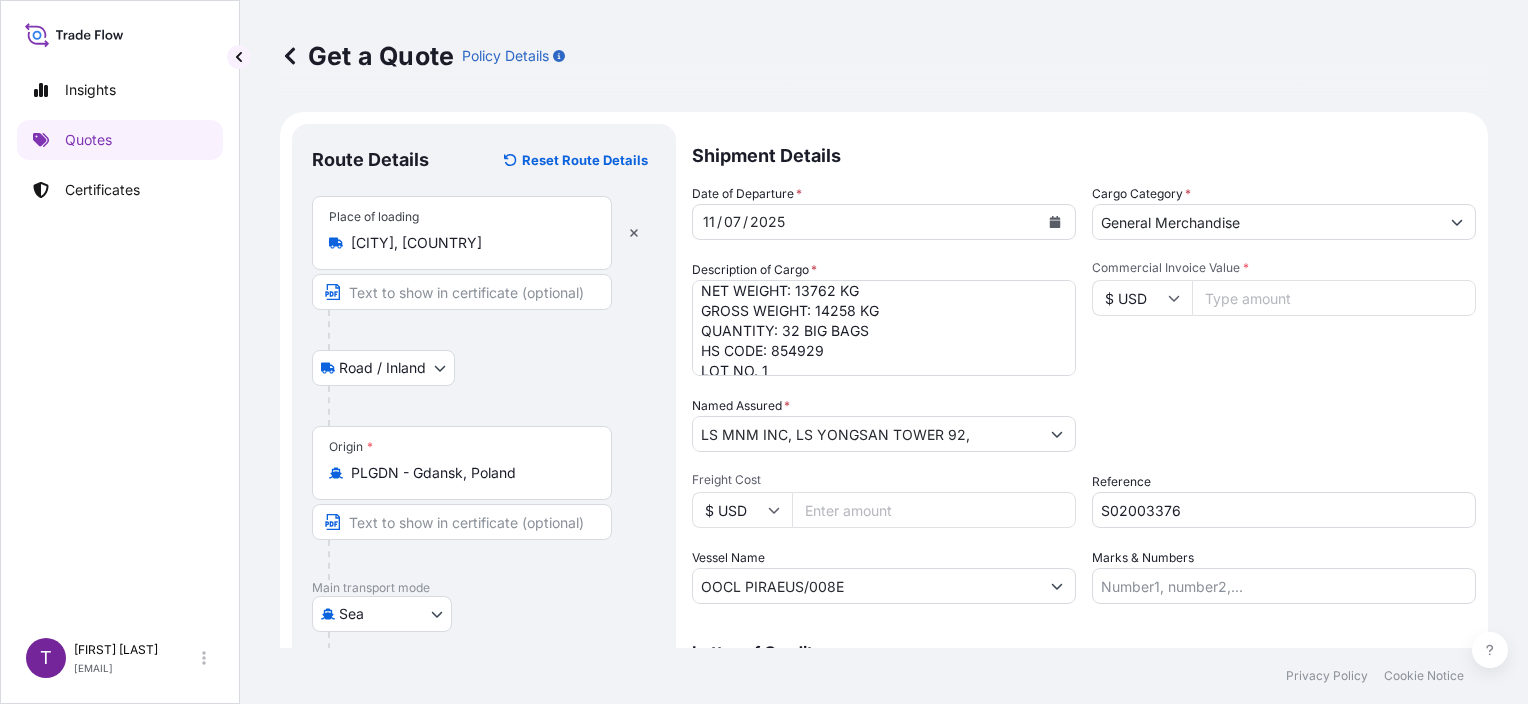 scroll, scrollTop: 0, scrollLeft: 0, axis: both 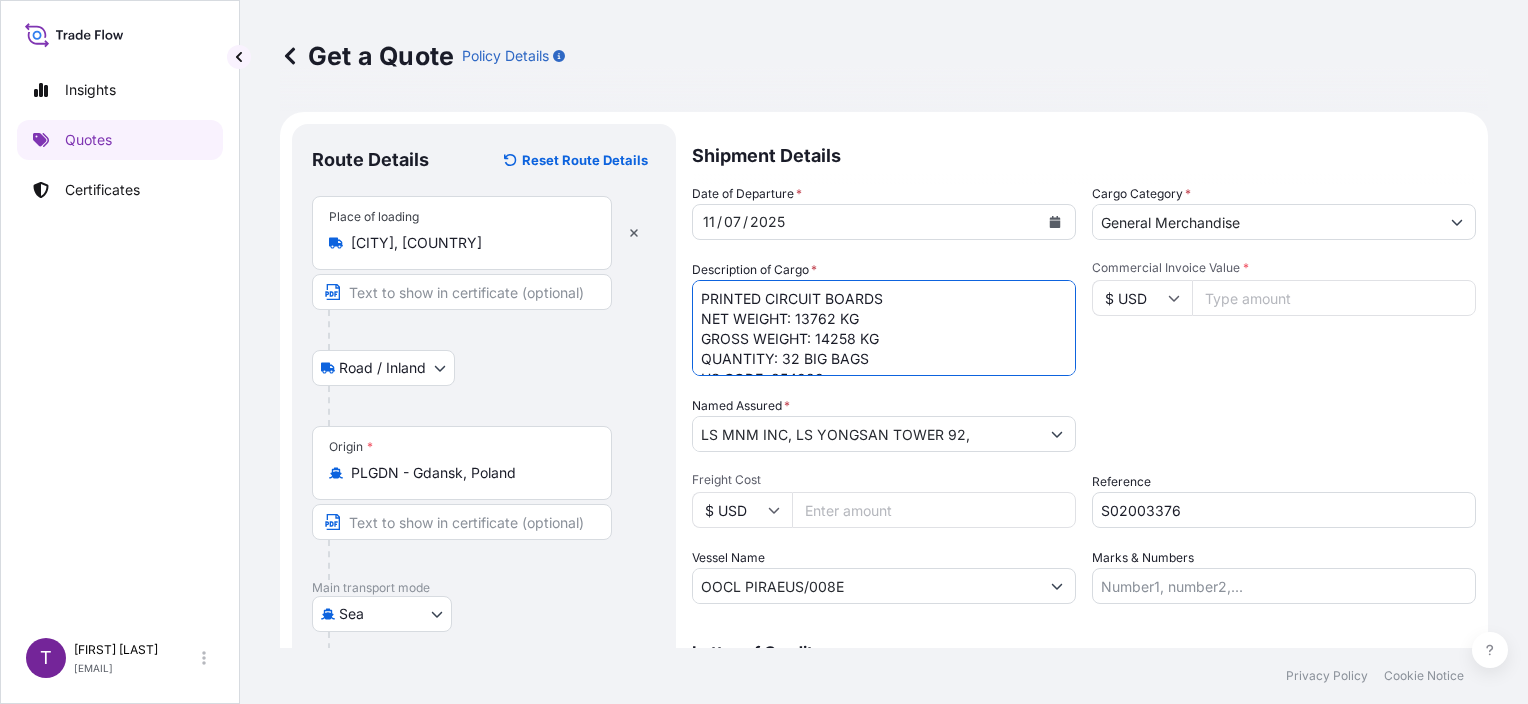 drag, startPoint x: 826, startPoint y: 334, endPoint x: 815, endPoint y: 334, distance: 11 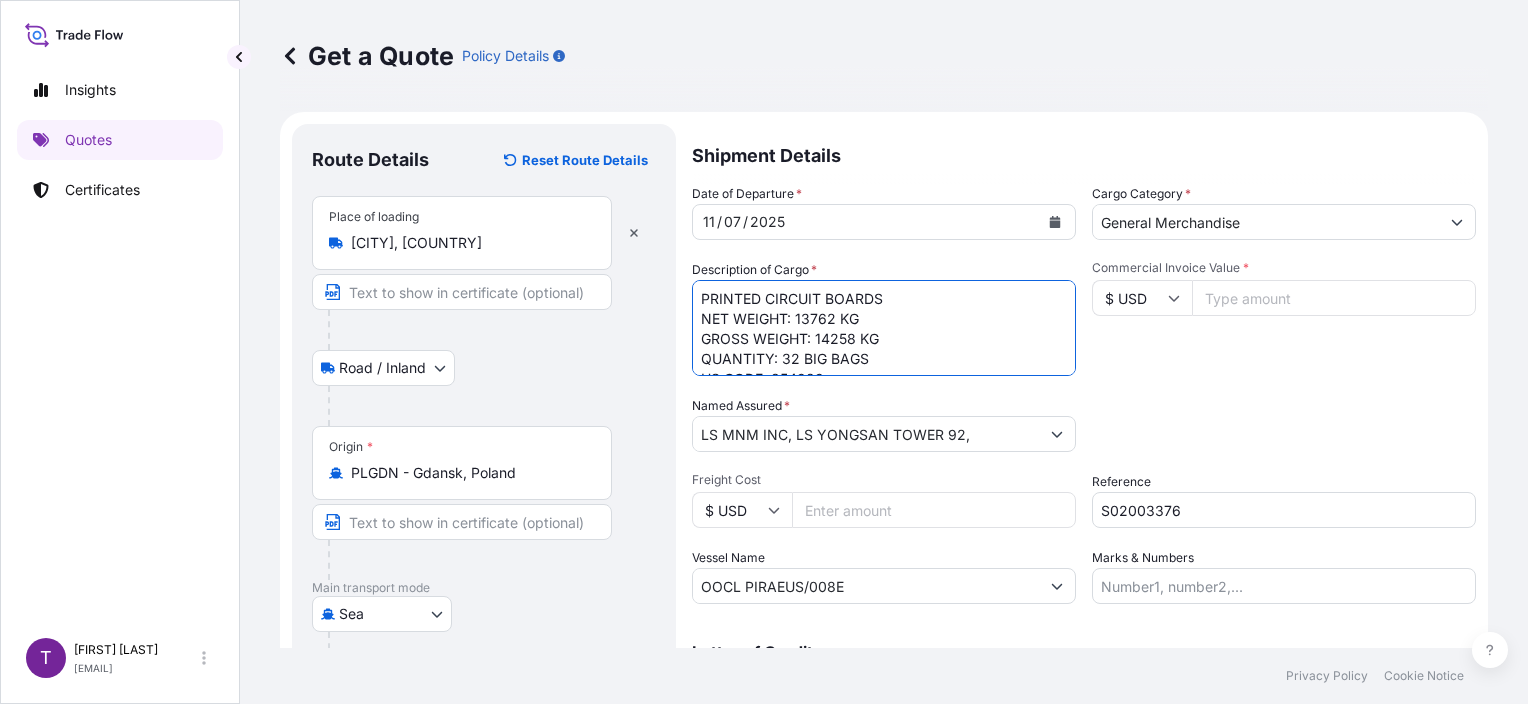 click on "PRINTED CIRCUIT BOARDS
NET WEIGHT: 13762 KG
GROSS WEIGHT: 14258 KG
QUANTITY: 32 BIG BAGS
HS CODE: 854929
LOT NO. 1
CCLU7776575" at bounding box center [884, 328] 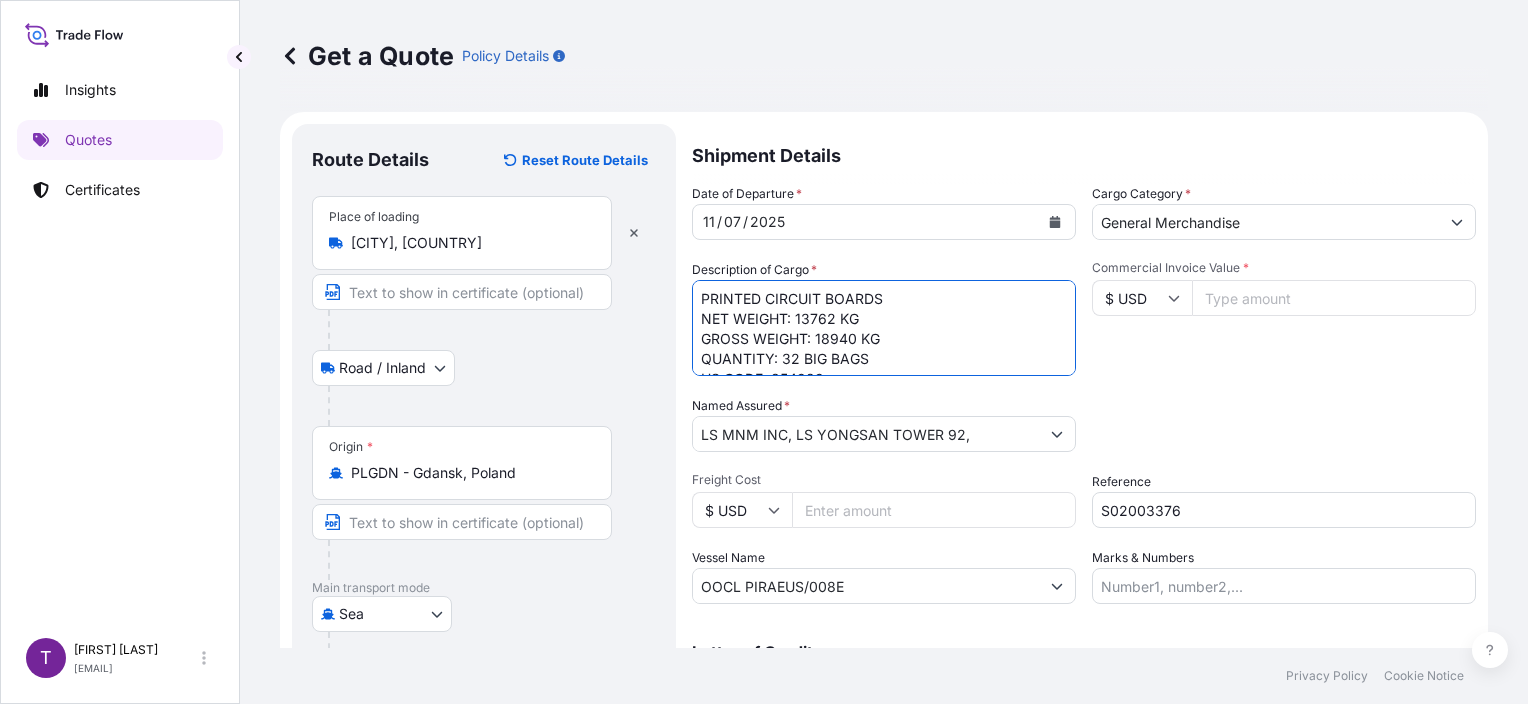 drag, startPoint x: 857, startPoint y: 313, endPoint x: 665, endPoint y: 313, distance: 192 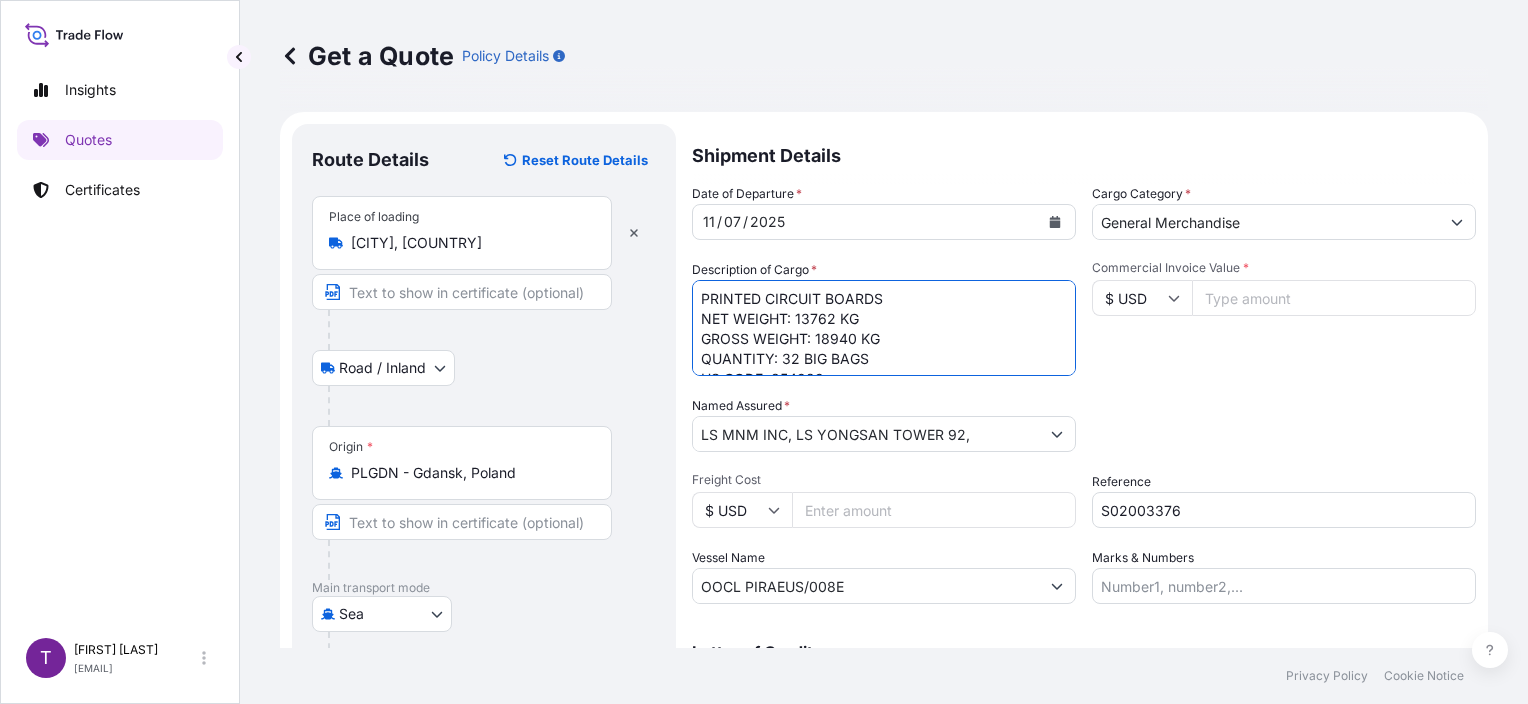 click on "Route Details Reset Route Details Place of loading [CITY], [COUNTRY] Road / Inland Road / Inland Origin * PLGDN - Gdansk, Poland Main transport mode Sea Air Sea Road Destination * KRPUS - Busan, Korea, South Cover port to door - Add place of discharge Road / Inland Road / Inland Place of Discharge Shipment Details Date of Departure * [DD] / [MM] / [YYYY] Cargo Category * General Merchandise Description of Cargo * PRINTED CIRCUIT BOARDS
NET WEIGHT: 13762 KG
GROSS WEIGHT: 18940 KG
QUANTITY: 32 BIG BAGS
HS CODE: 854929
LOT NO. 1
CCLU7776575 Commercial Invoice Value   * $ USD Named Assured * [COMPANY], [ADDRESS], Packing Category Select a packing category Please select a primary mode of transportation first. Freight Cost   $ USD Reference S02003376 Vessel Name [VESSEL]/[NUMBER] Marks & Numbers Letter of Credit This shipment has a letter of credit Letter of credit * Letter of credit may not exceed 12000 characters Get a Quote" at bounding box center [884, 501] 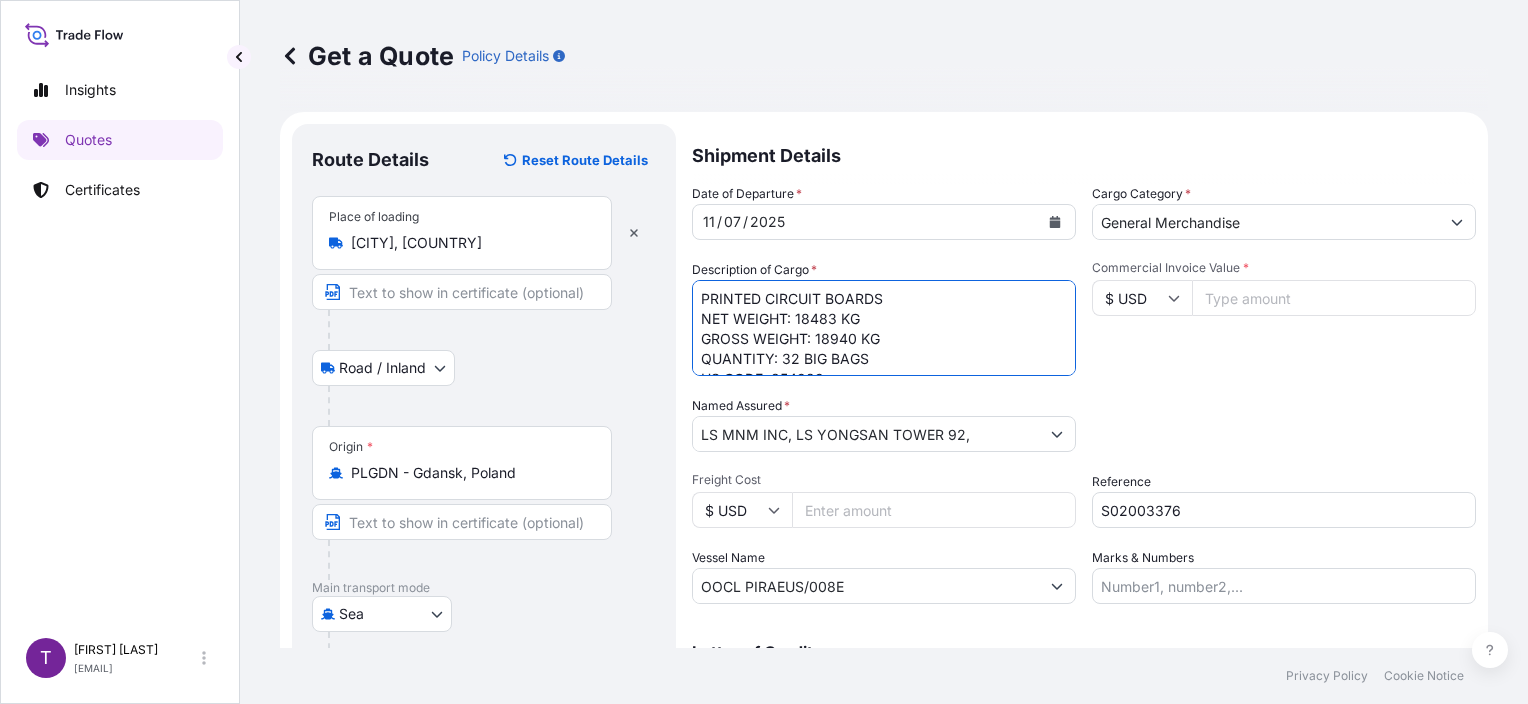 type on "PRINTED CIRCUIT BOARDS
NET WEIGHT: 18483 KG
GROSS WEIGHT: 18940 KG
QUANTITY: 32 BIG BAGS
HS CODE: 854929
LOT NO. 1
CCLU7776575" 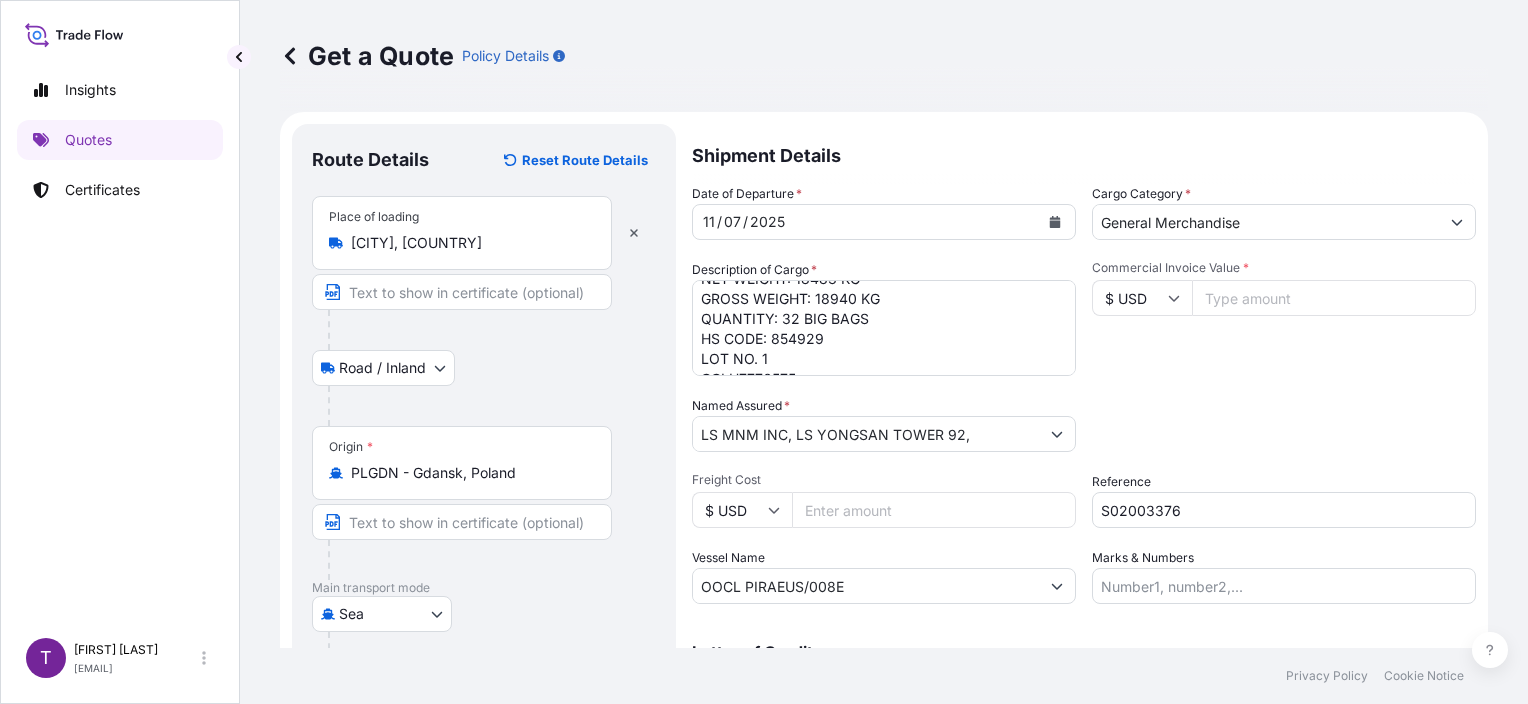 scroll, scrollTop: 61, scrollLeft: 0, axis: vertical 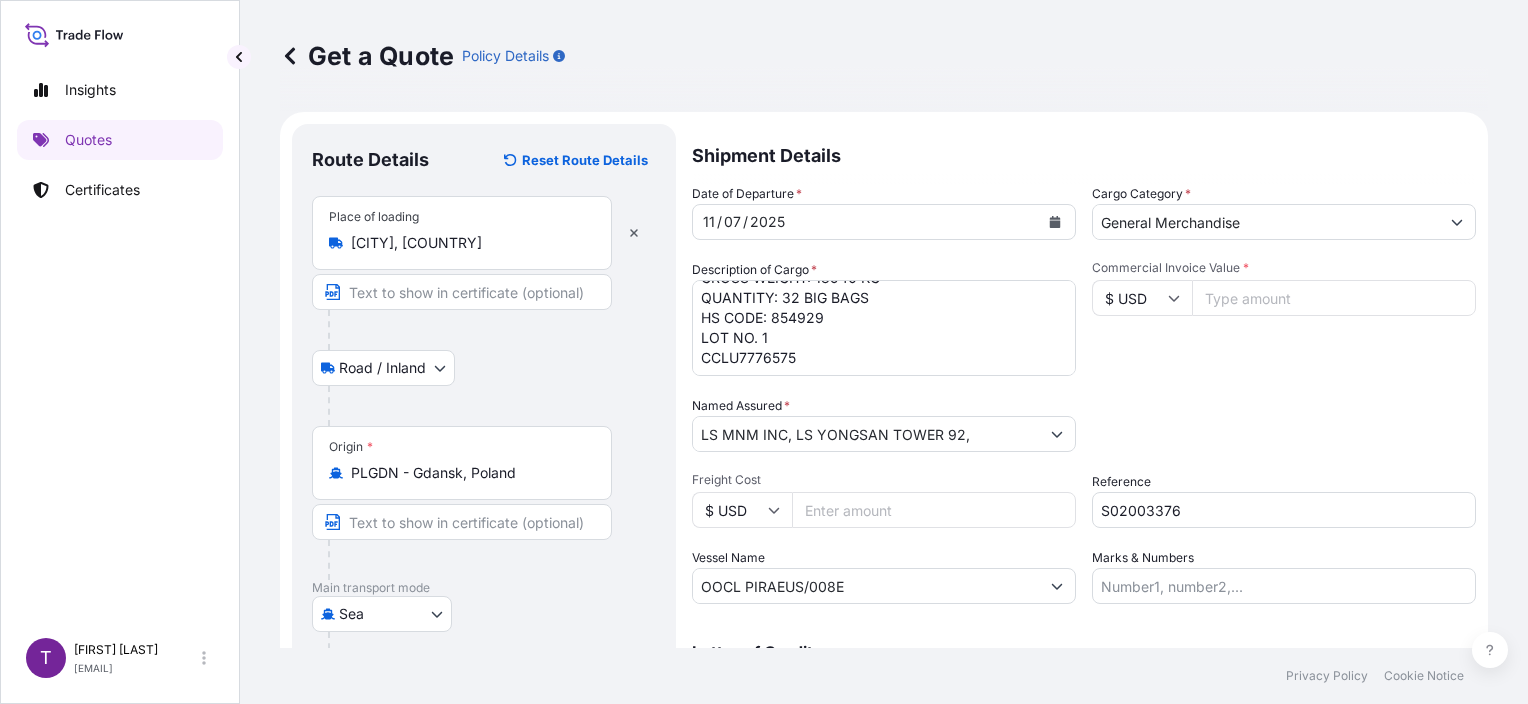 click on "Commercial Invoice Value   *" at bounding box center (1334, 298) 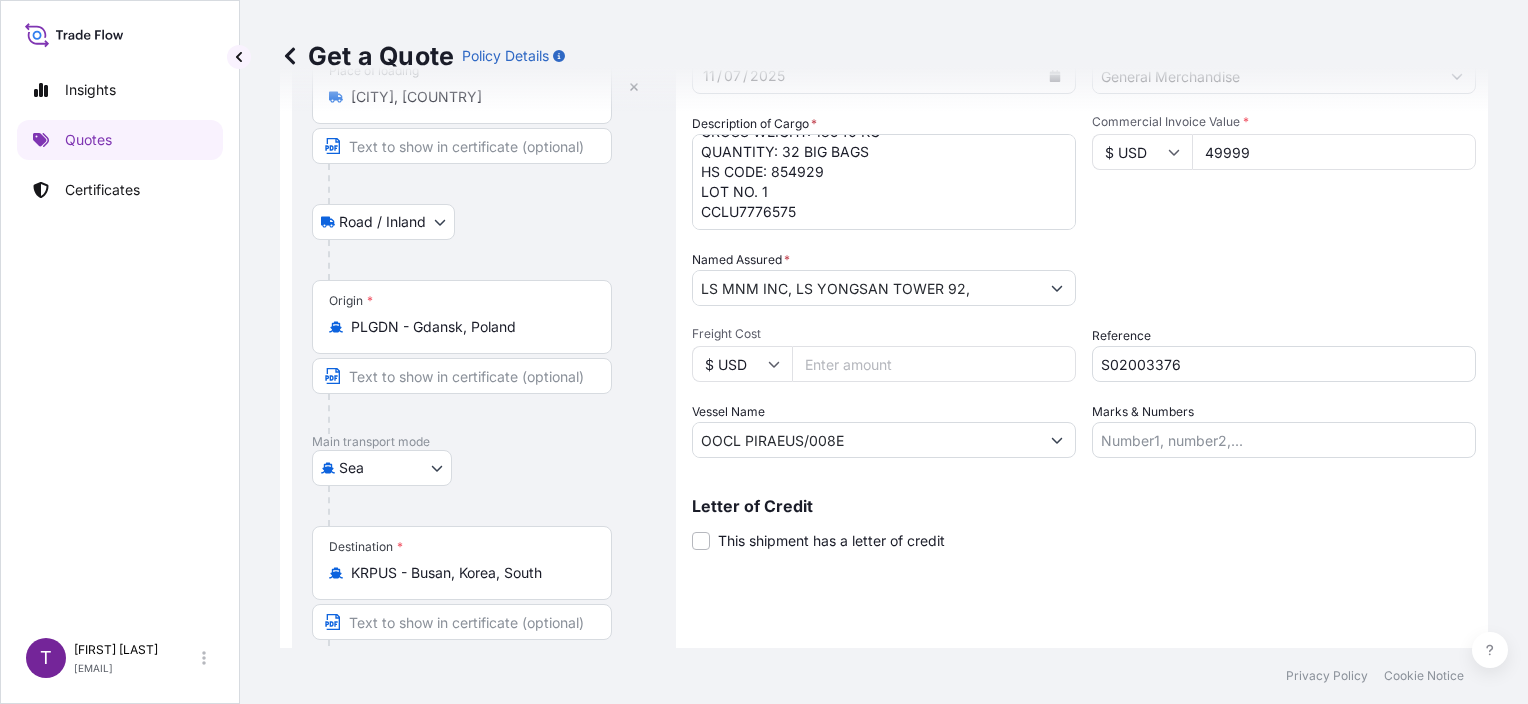 scroll, scrollTop: 240, scrollLeft: 0, axis: vertical 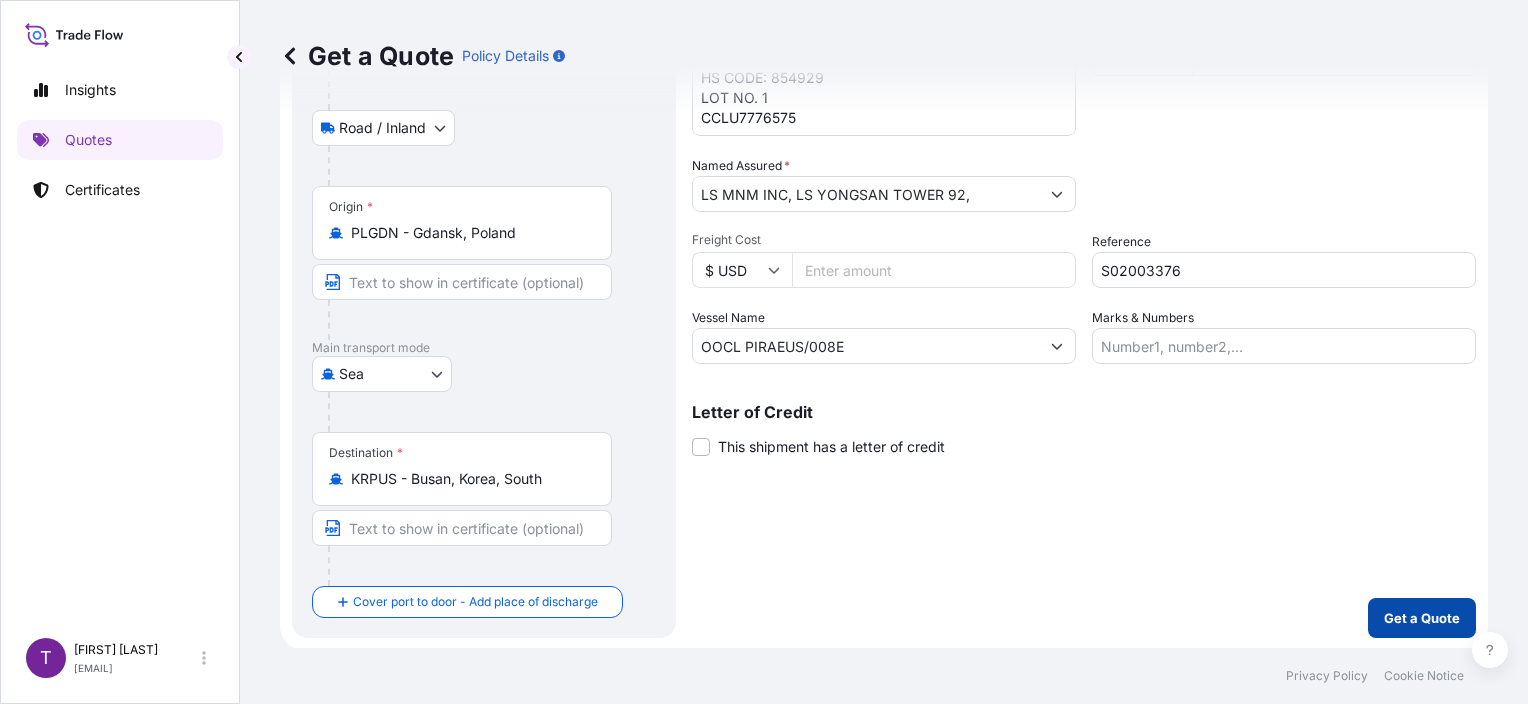 type on "49999" 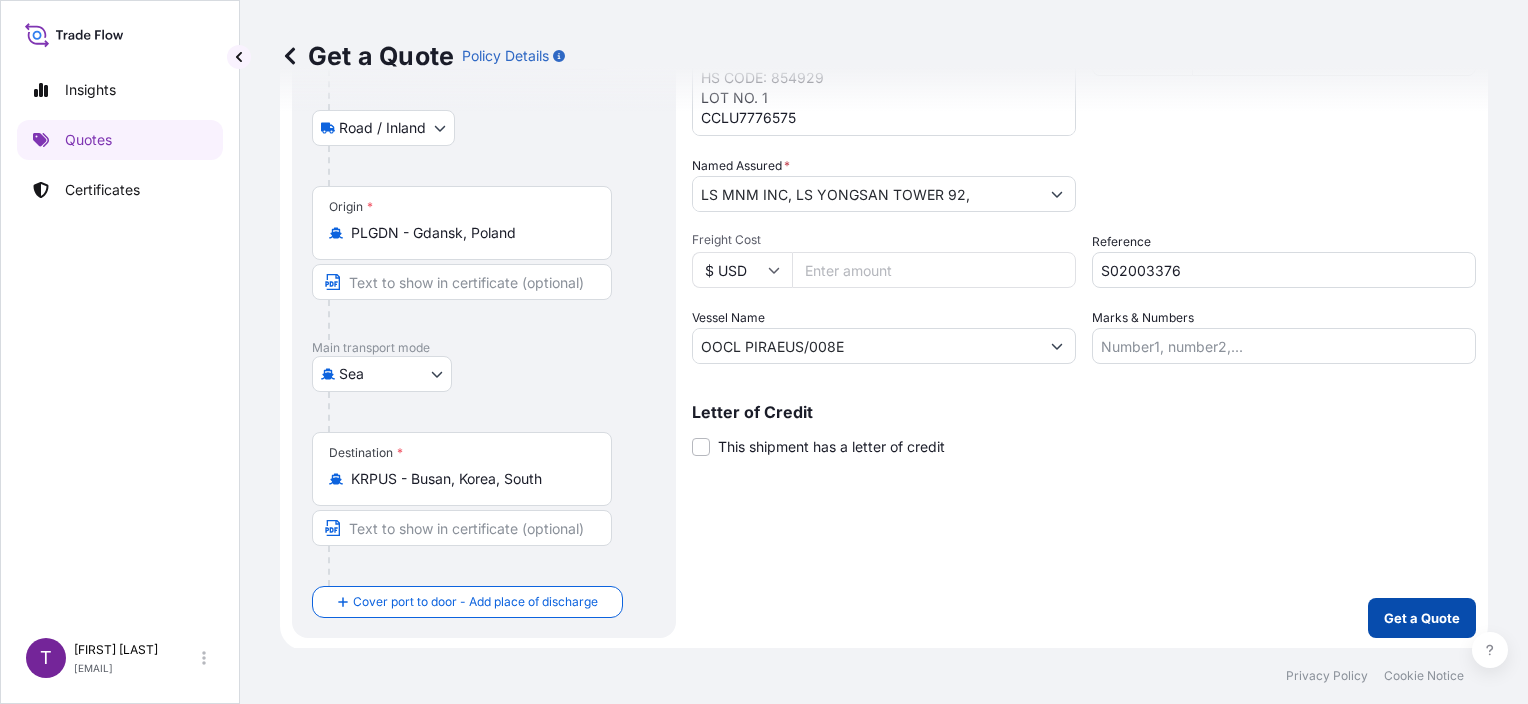 click on "Get a Quote" at bounding box center (1422, 618) 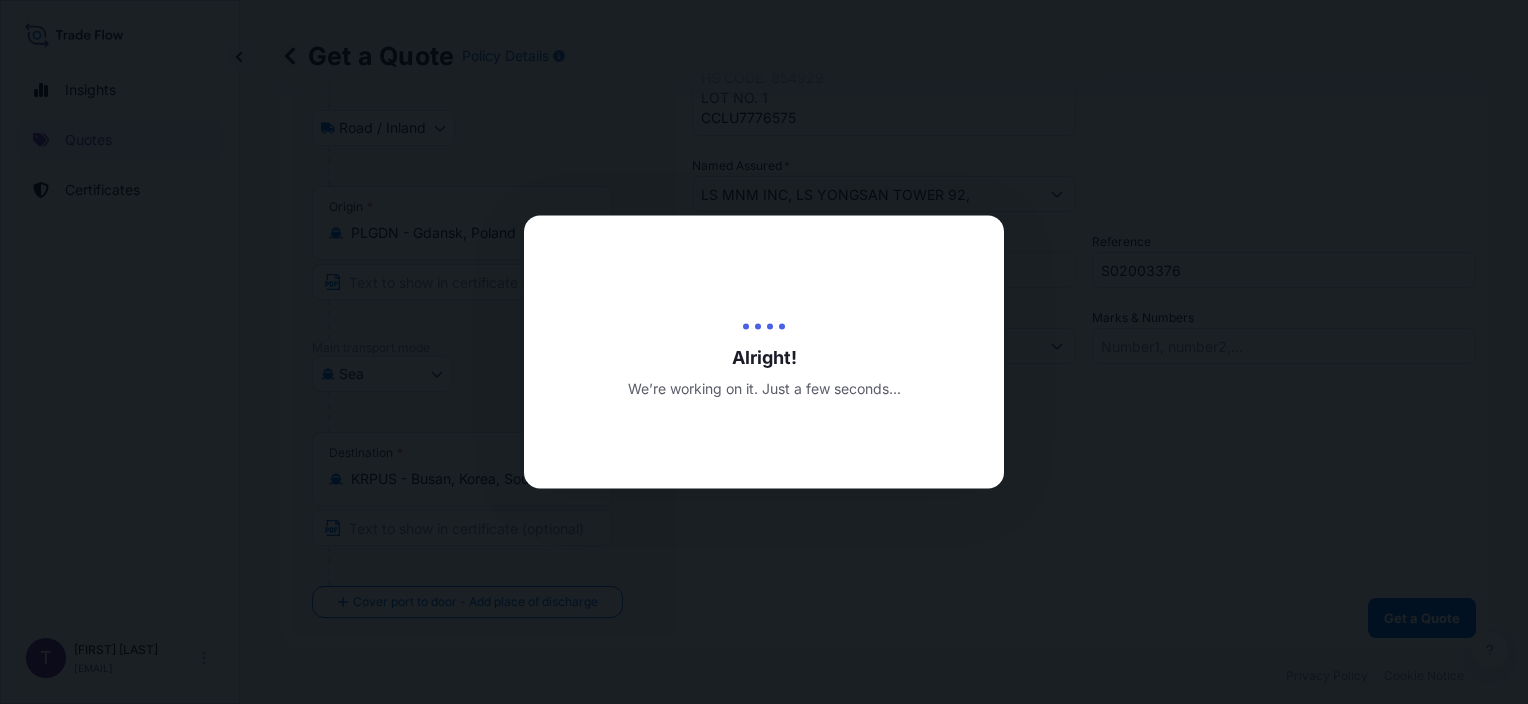 scroll, scrollTop: 0, scrollLeft: 0, axis: both 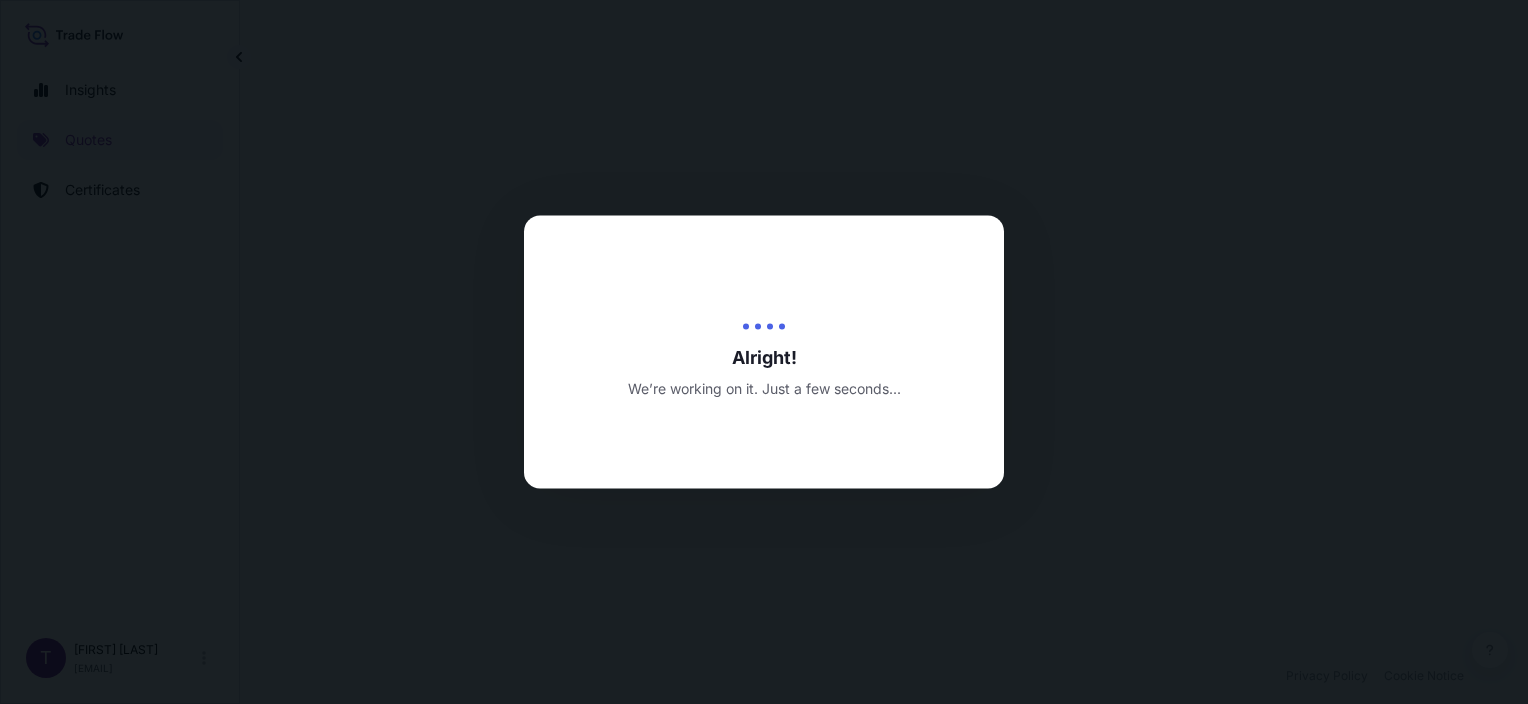 select on "Road / Inland" 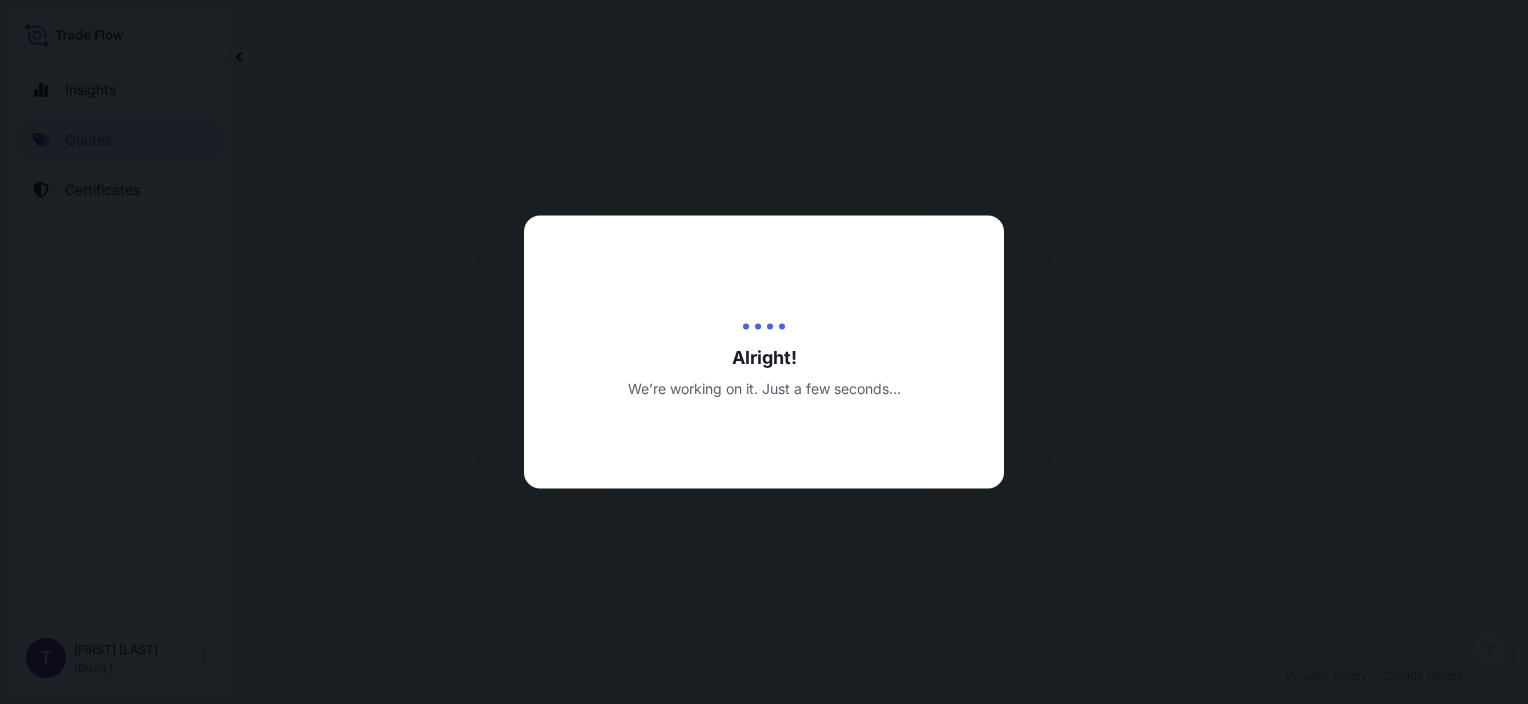 select on "Sea" 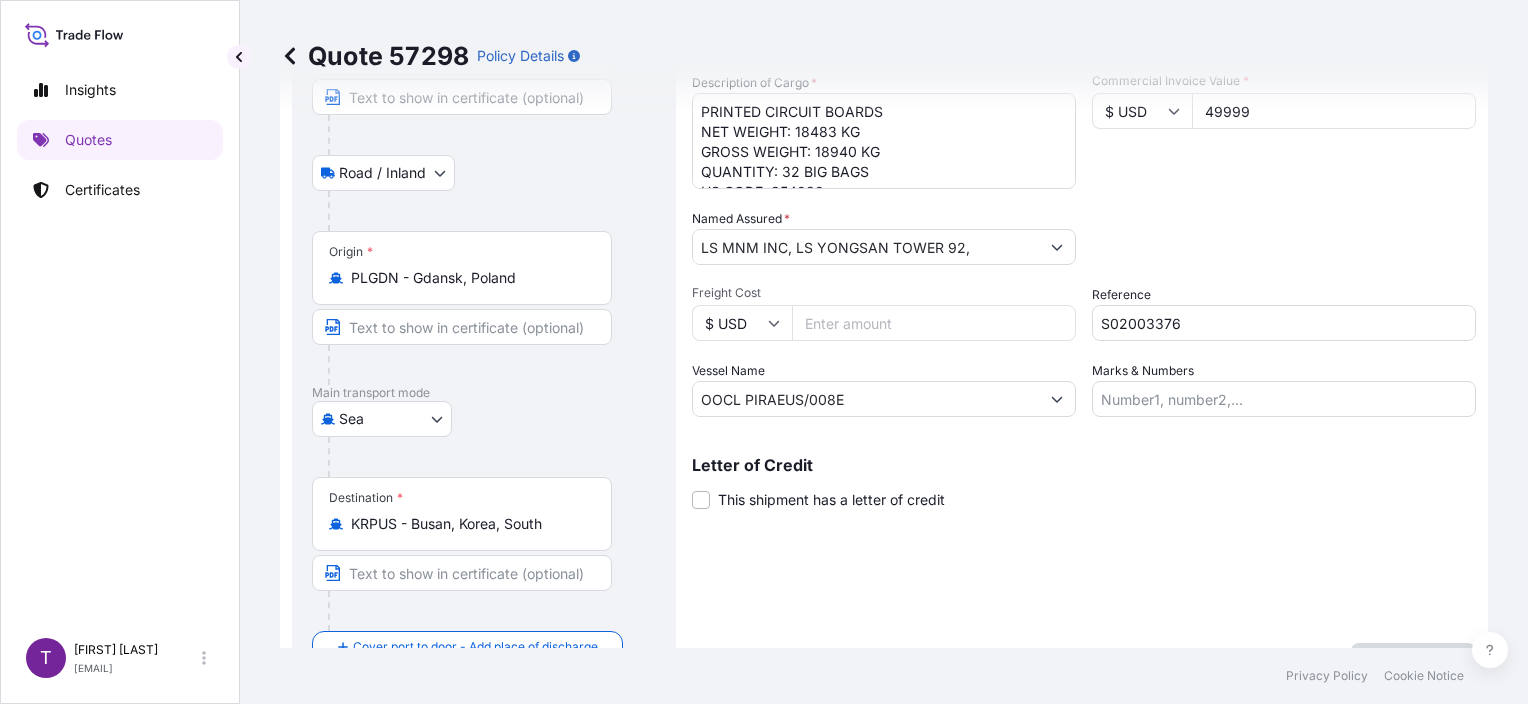 scroll, scrollTop: 0, scrollLeft: 0, axis: both 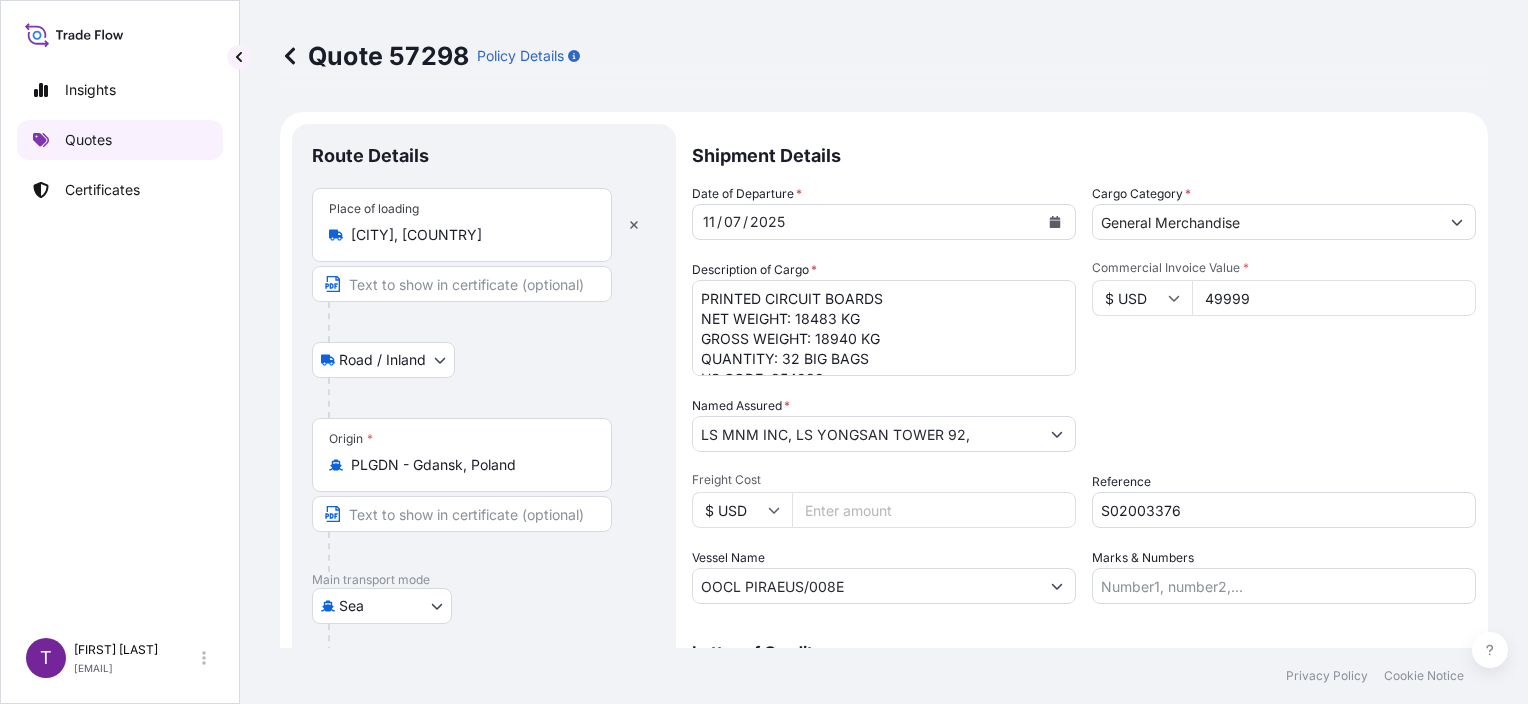 click on "Quotes" at bounding box center (120, 140) 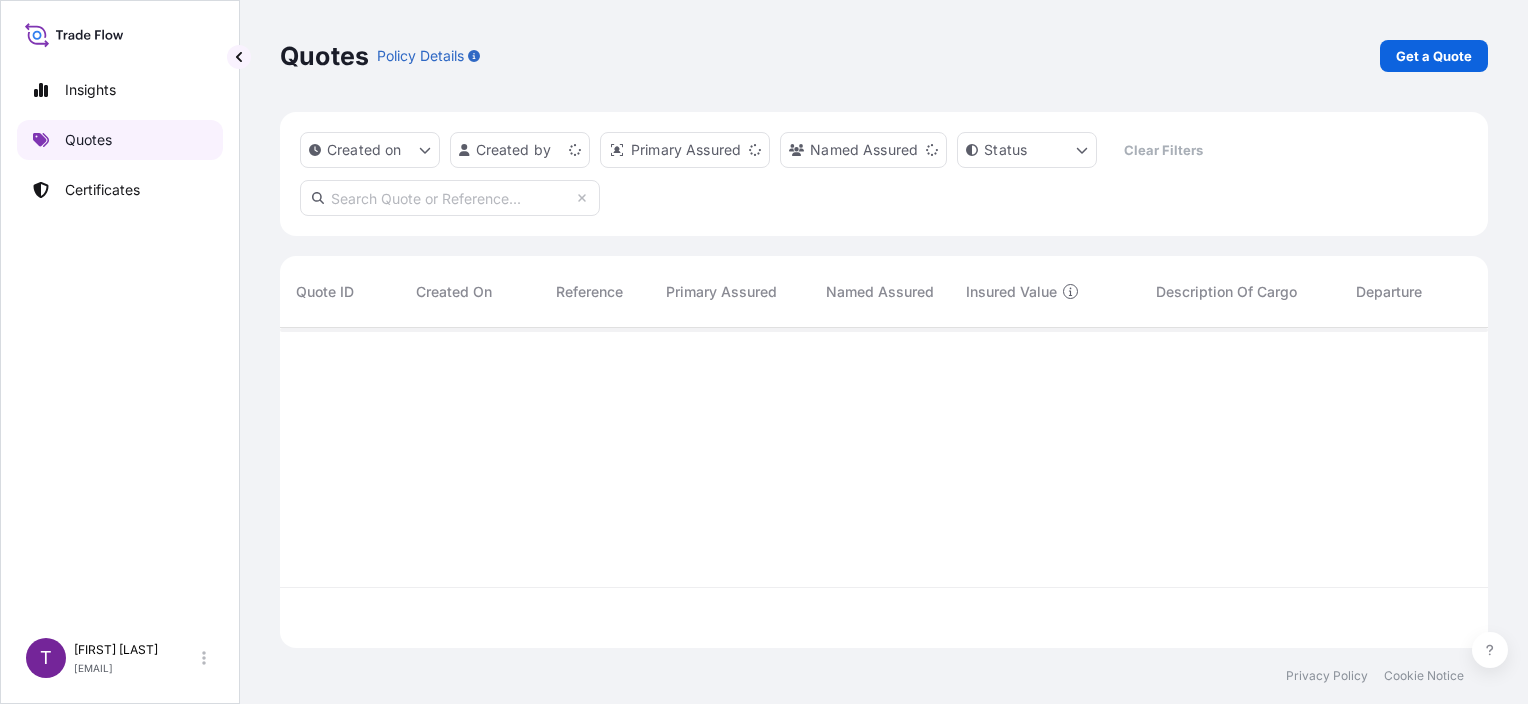 scroll, scrollTop: 16, scrollLeft: 16, axis: both 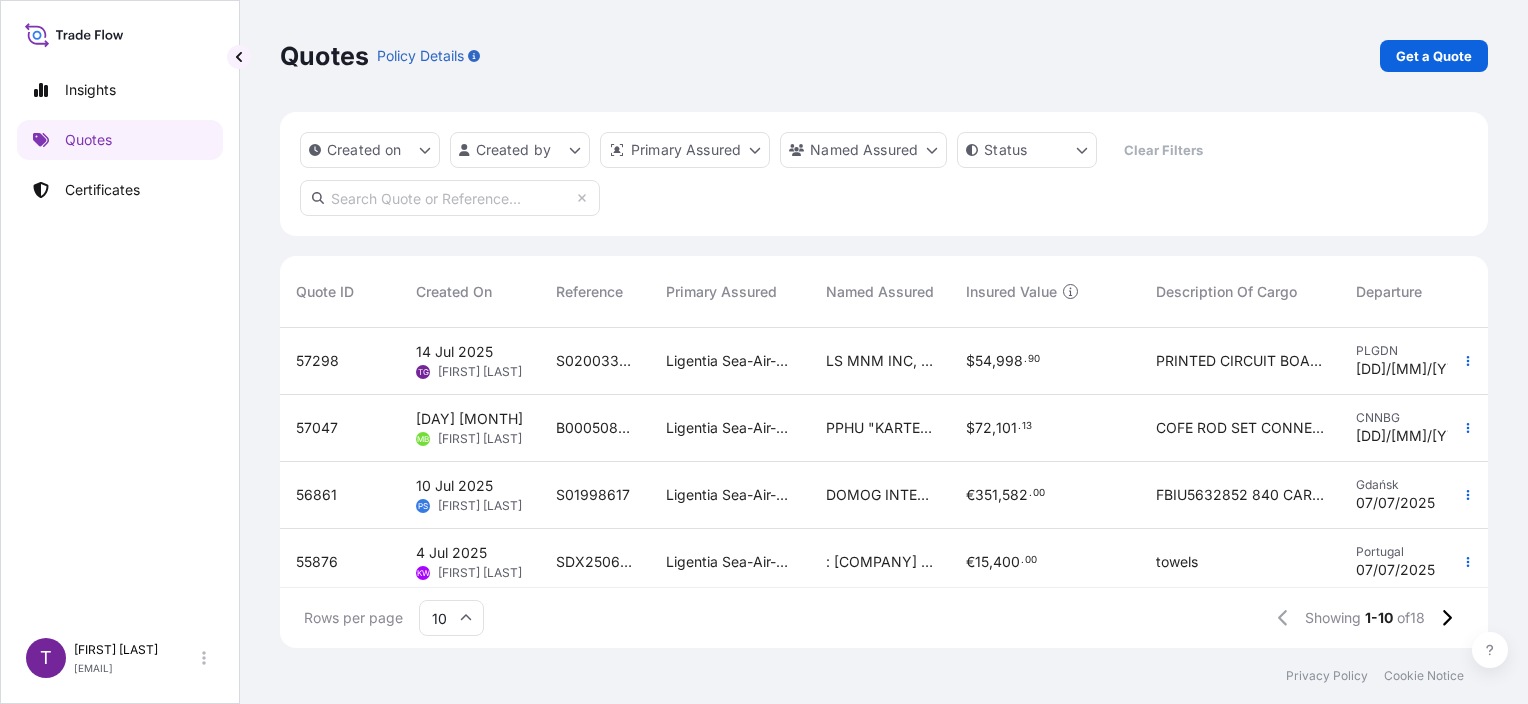 click on "S02003376" at bounding box center [595, 361] 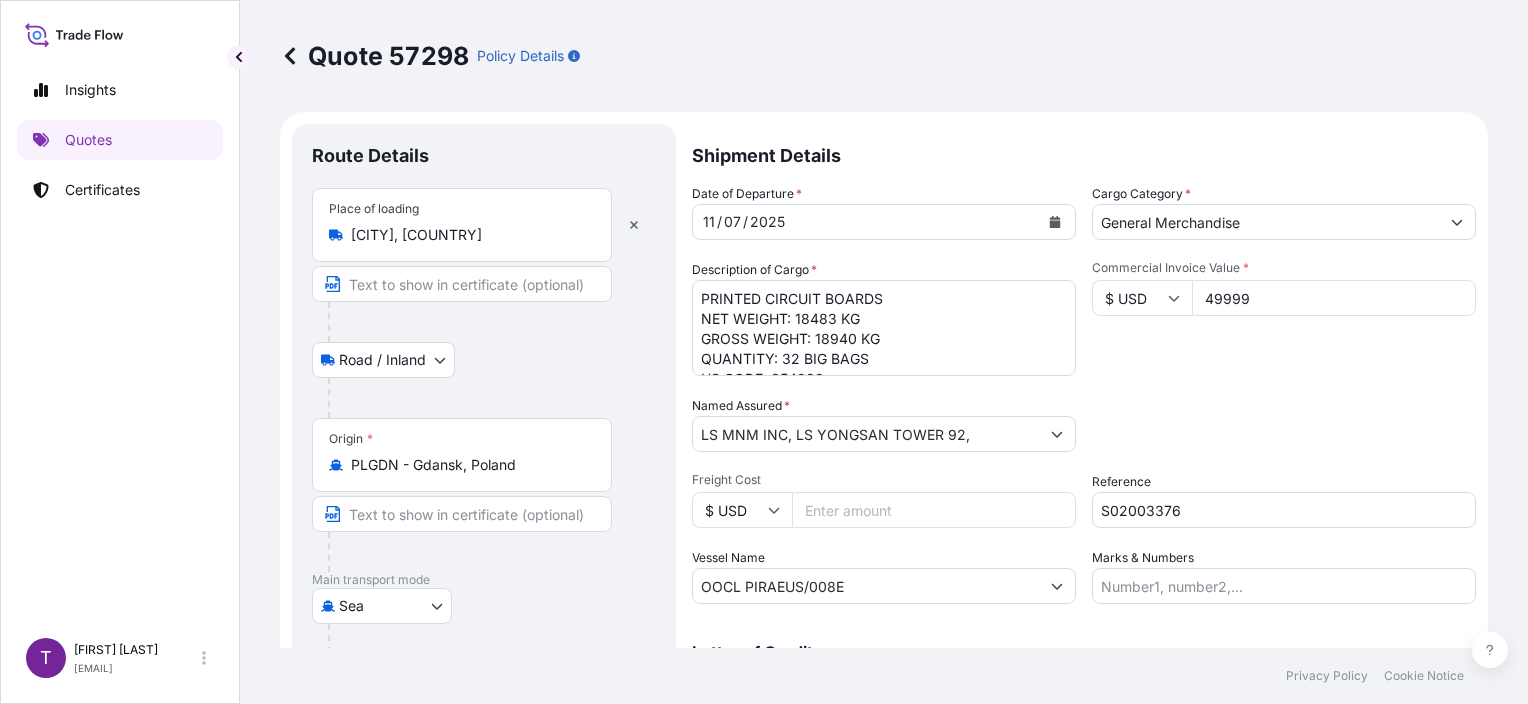 scroll, scrollTop: 0, scrollLeft: 0, axis: both 